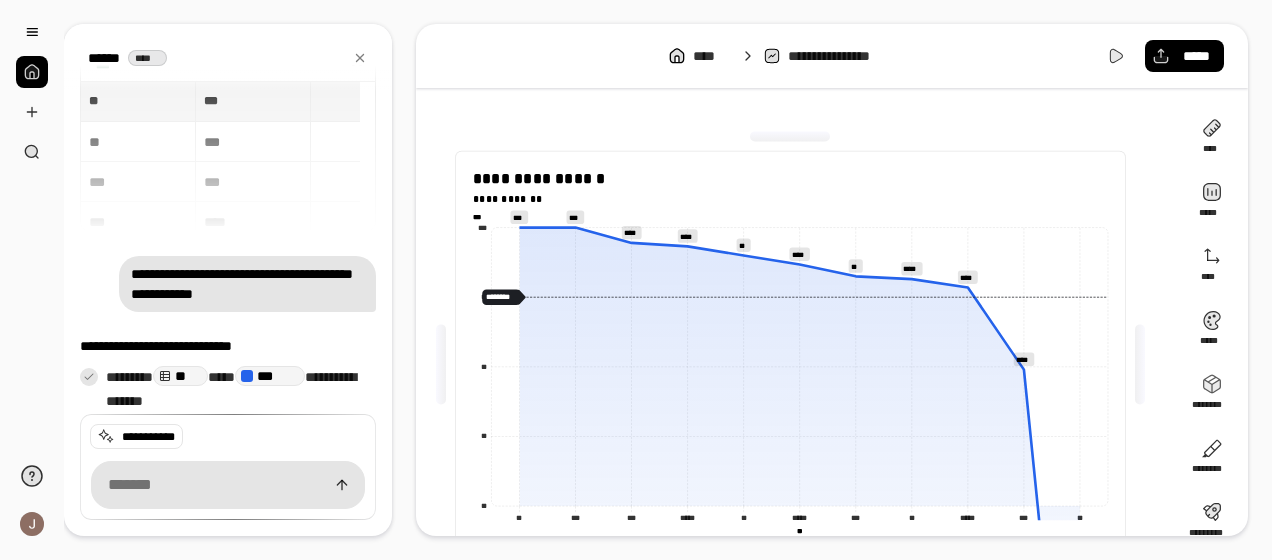 scroll, scrollTop: 0, scrollLeft: 0, axis: both 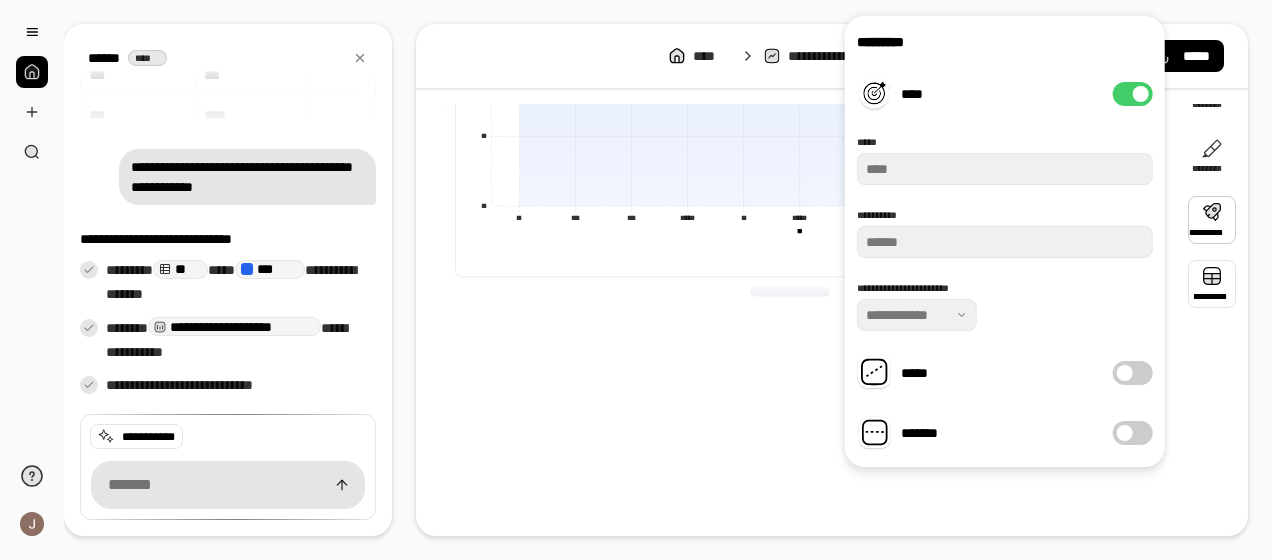 click at bounding box center (1212, 284) 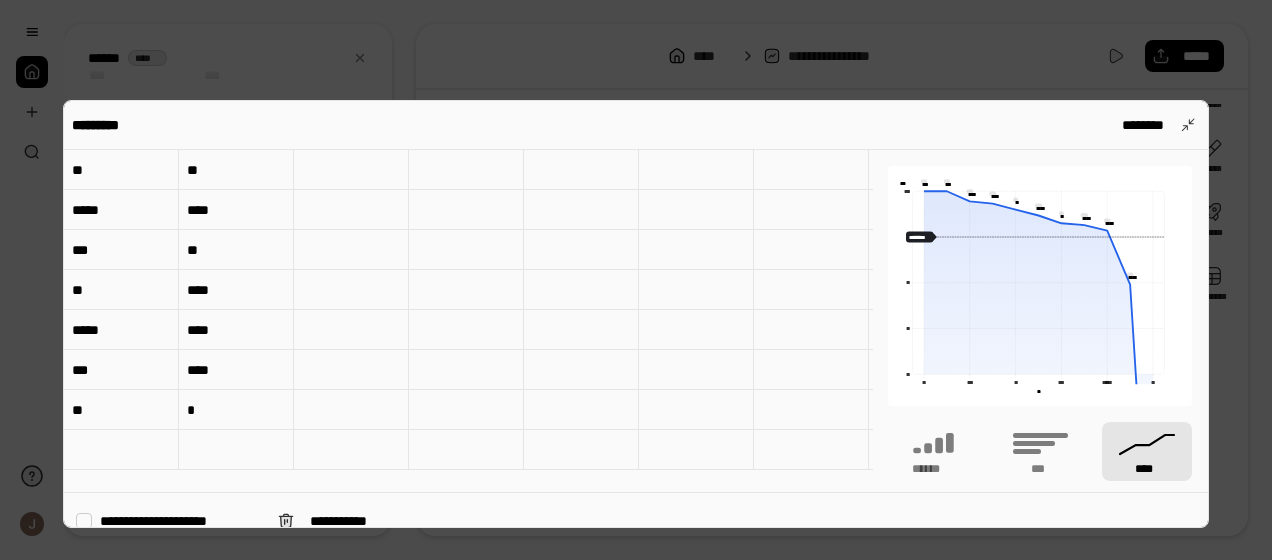 scroll, scrollTop: 300, scrollLeft: 0, axis: vertical 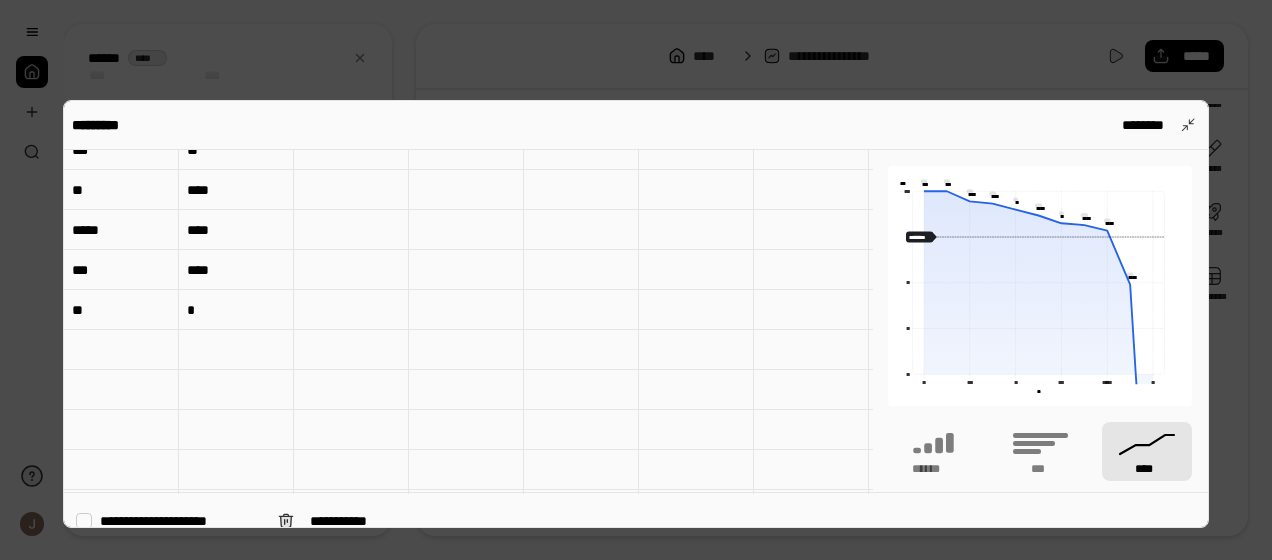 click on "*" at bounding box center (236, 310) 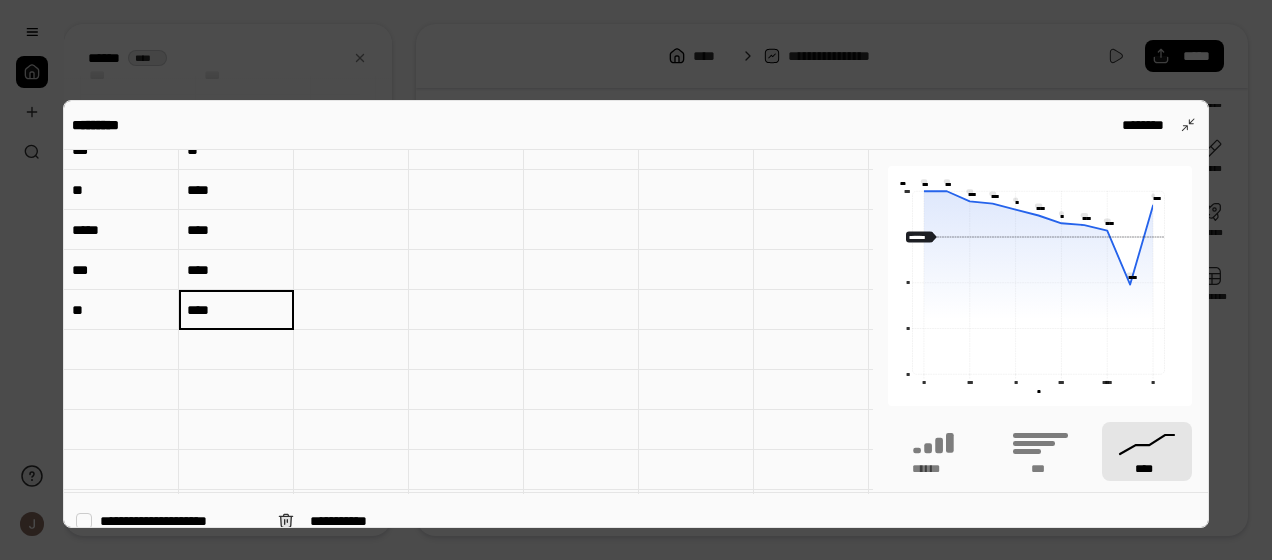 type on "****" 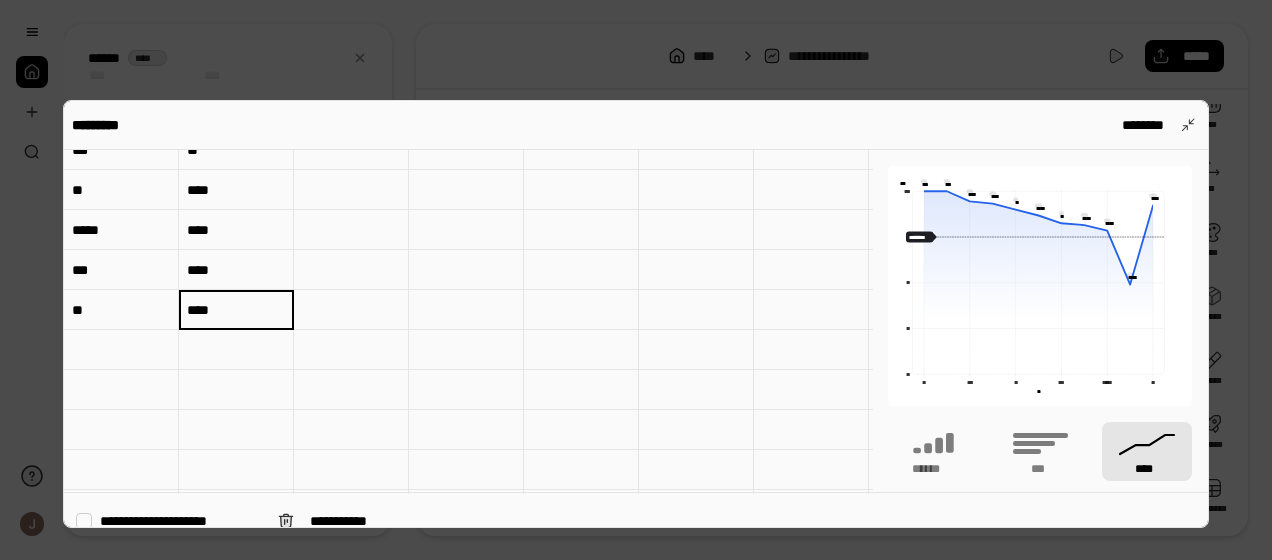click on "****" at bounding box center [236, 310] 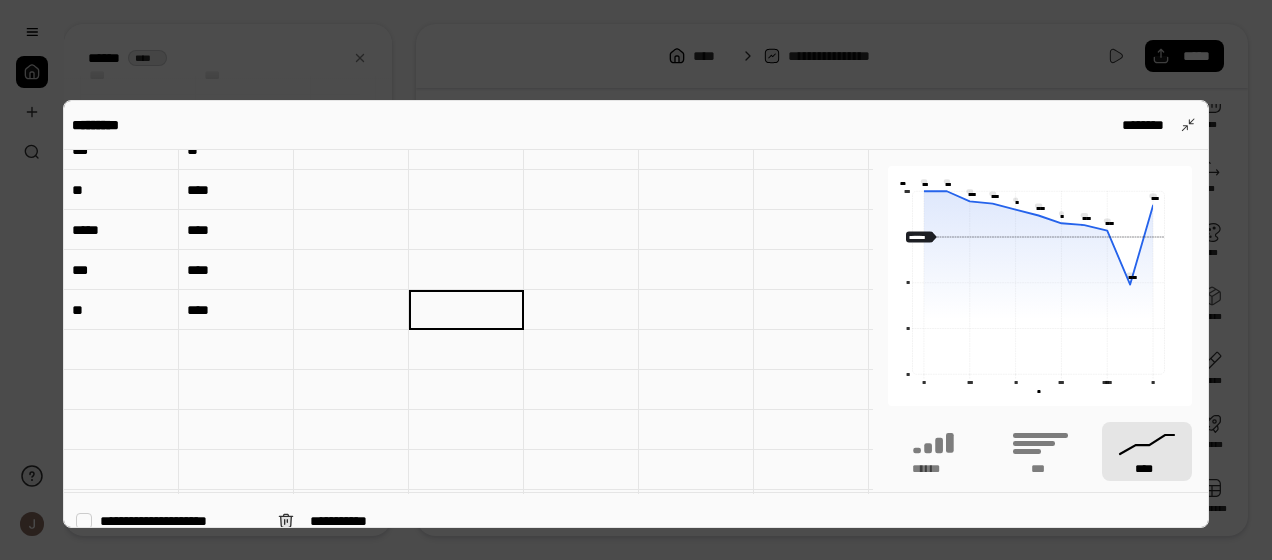 click at bounding box center [636, 280] 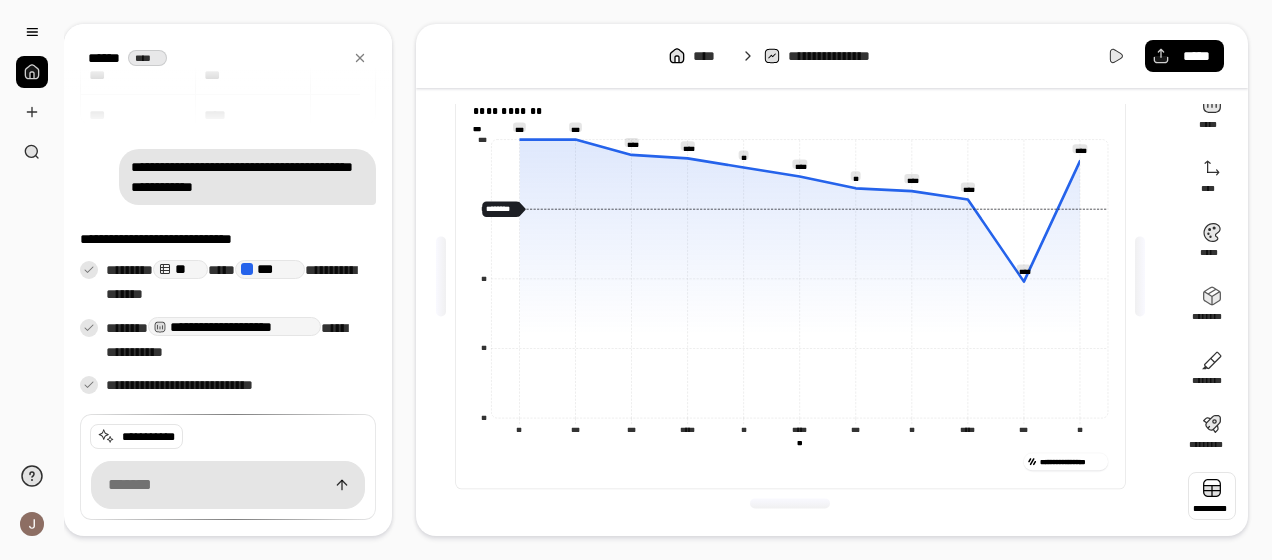 click at bounding box center [1212, 496] 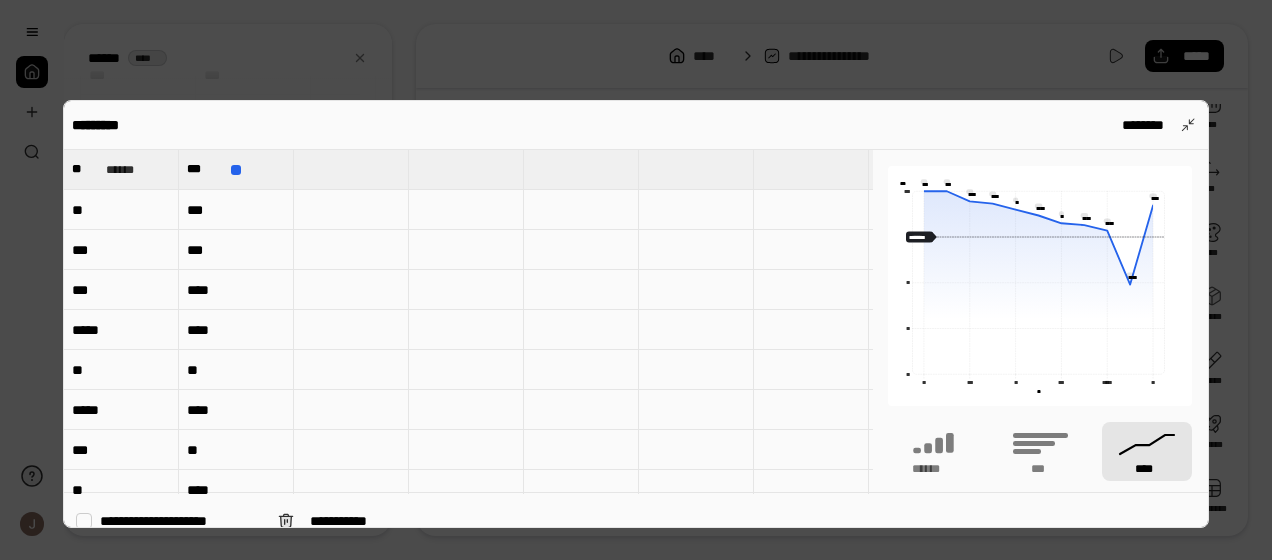 click on "**" at bounding box center [236, 370] 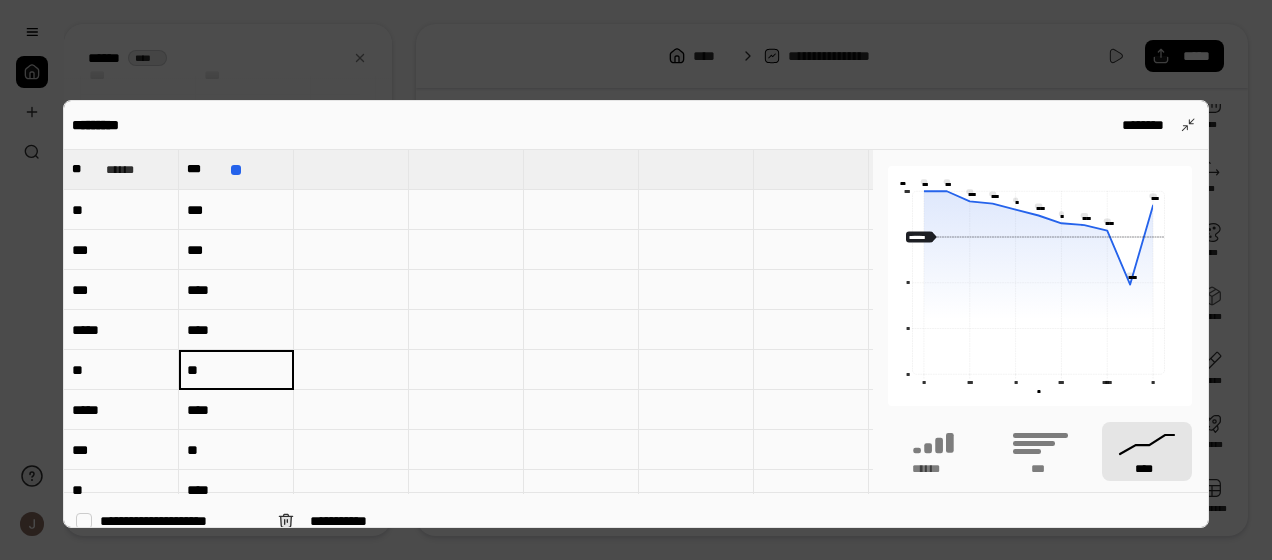 click on "**" at bounding box center (236, 370) 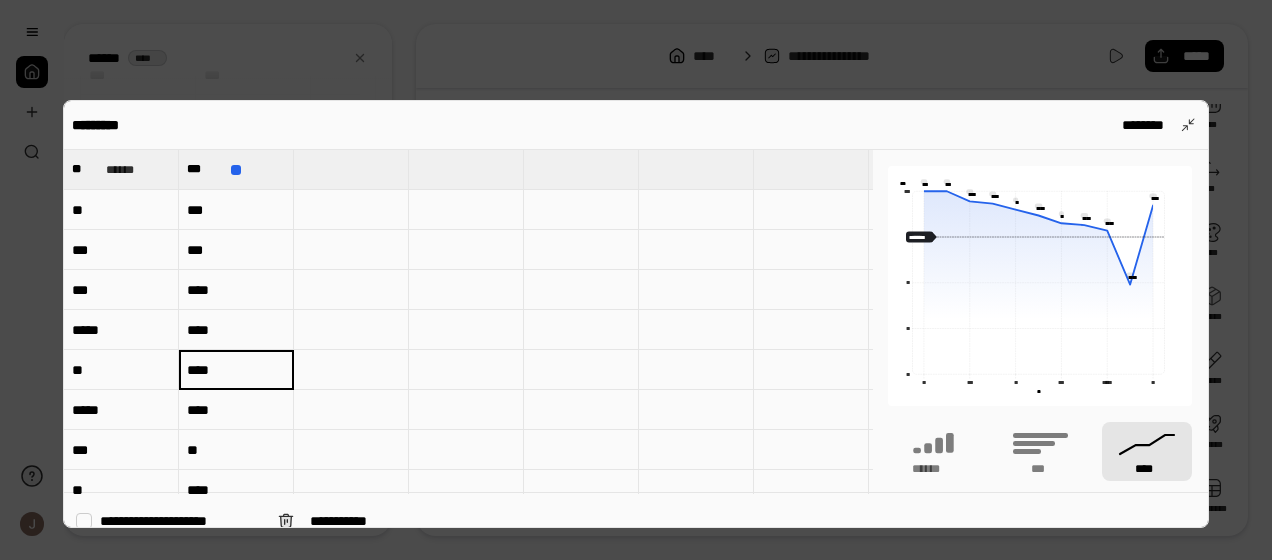 type on "****" 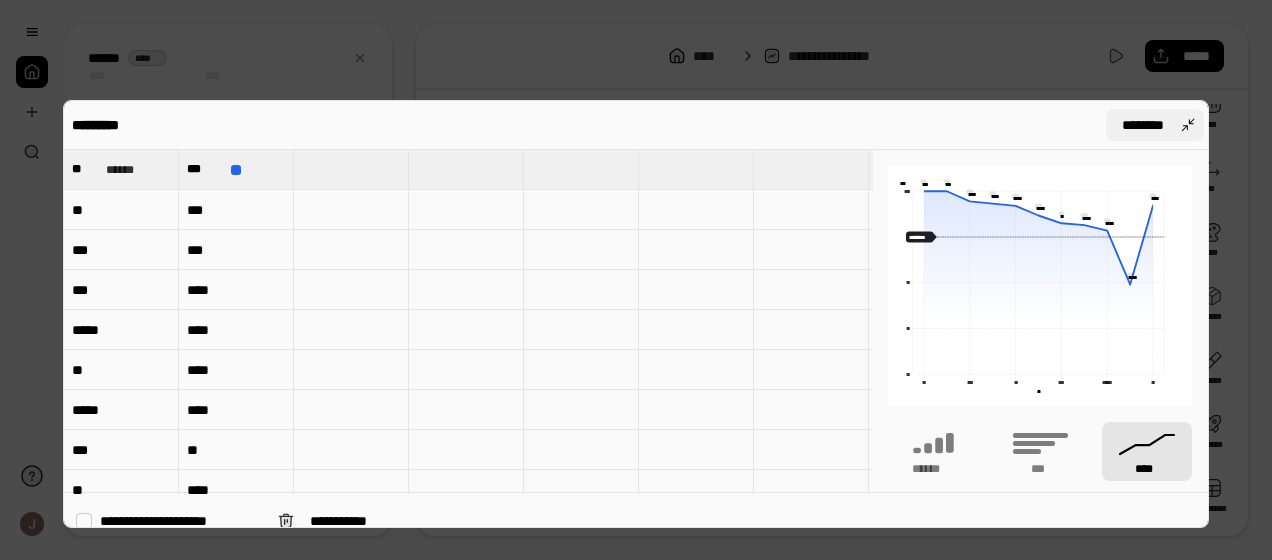 click on "********" at bounding box center [1155, 125] 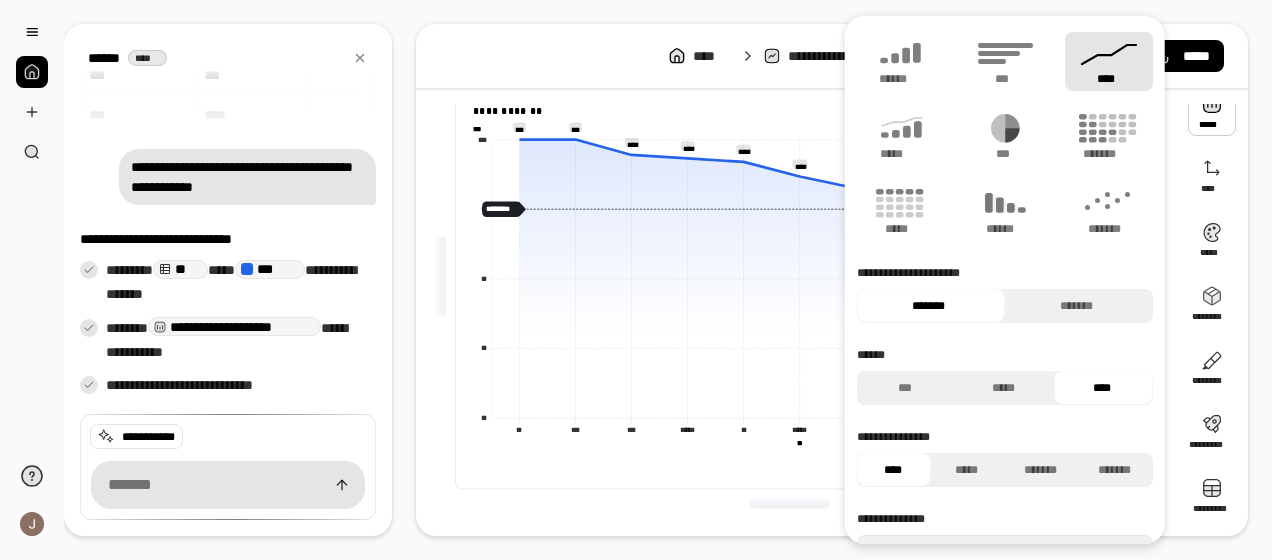 click on "**********" at bounding box center (668, 280) 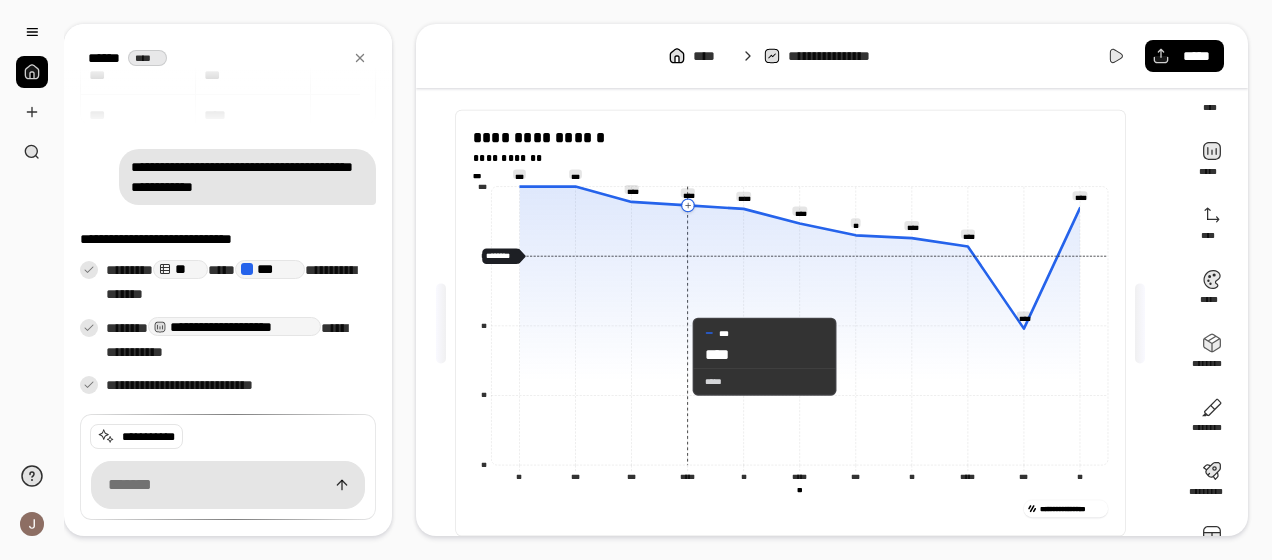 scroll, scrollTop: 0, scrollLeft: 0, axis: both 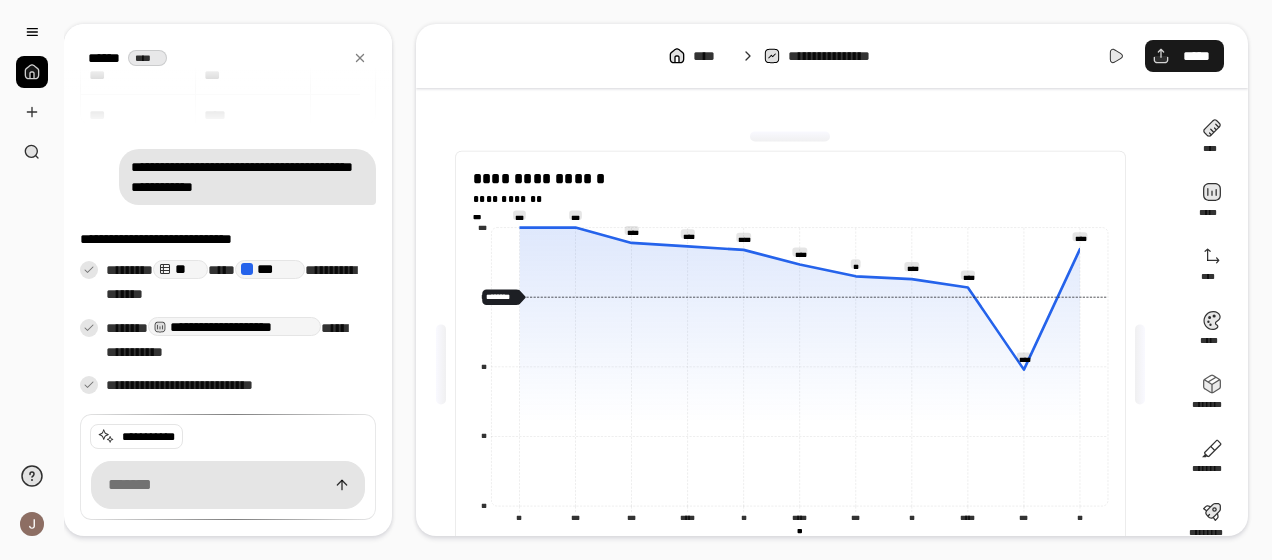 click on "*****" at bounding box center (1184, 56) 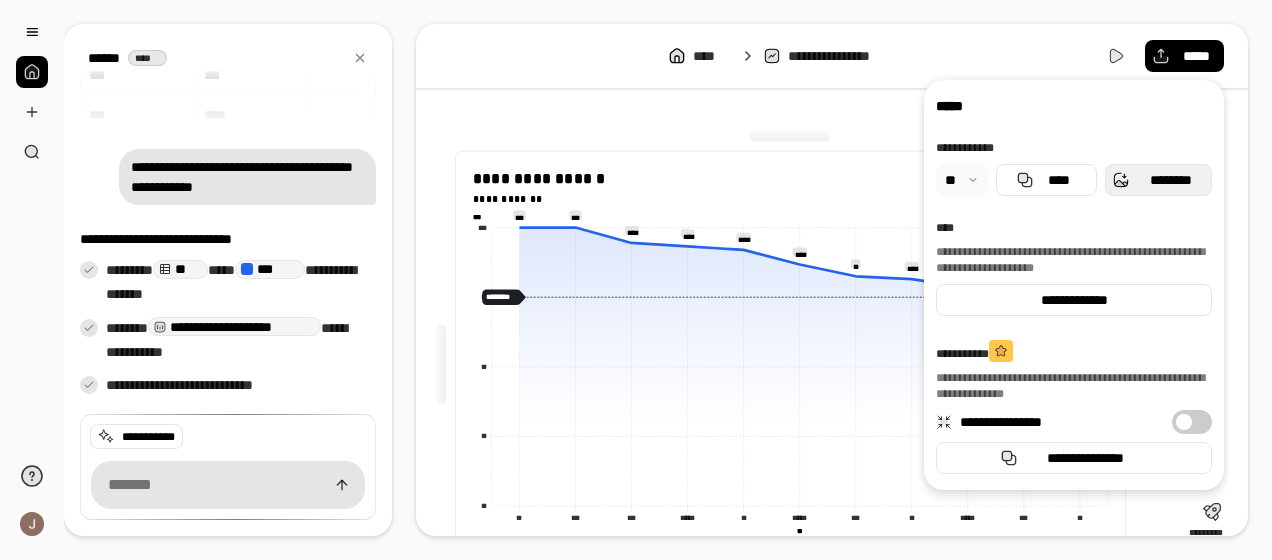 click on "********" at bounding box center [1170, 180] 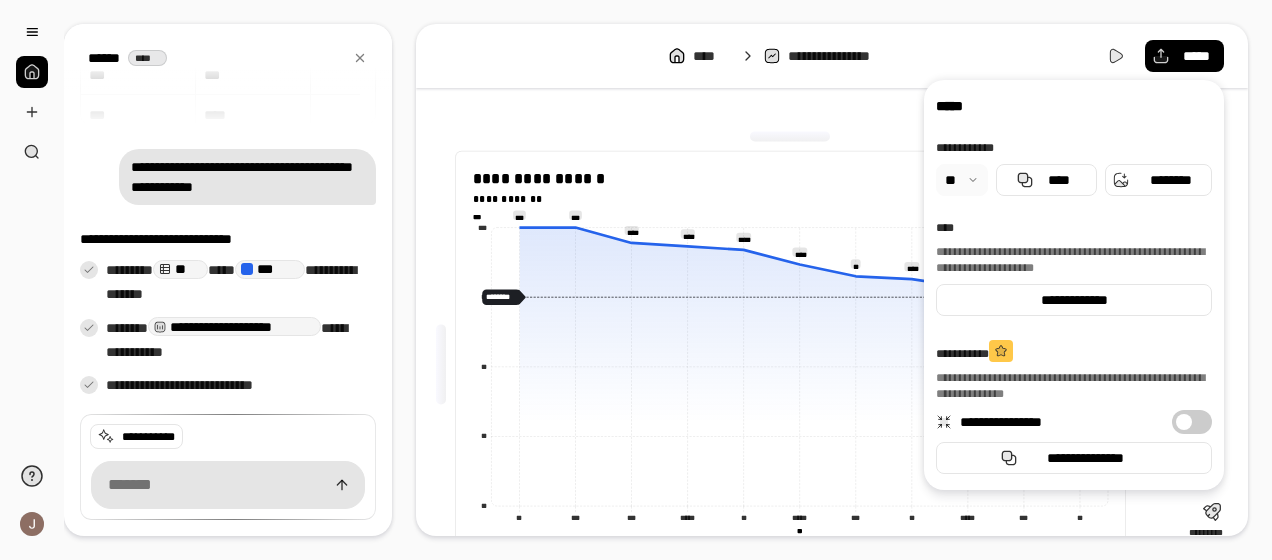 click at bounding box center [790, 136] 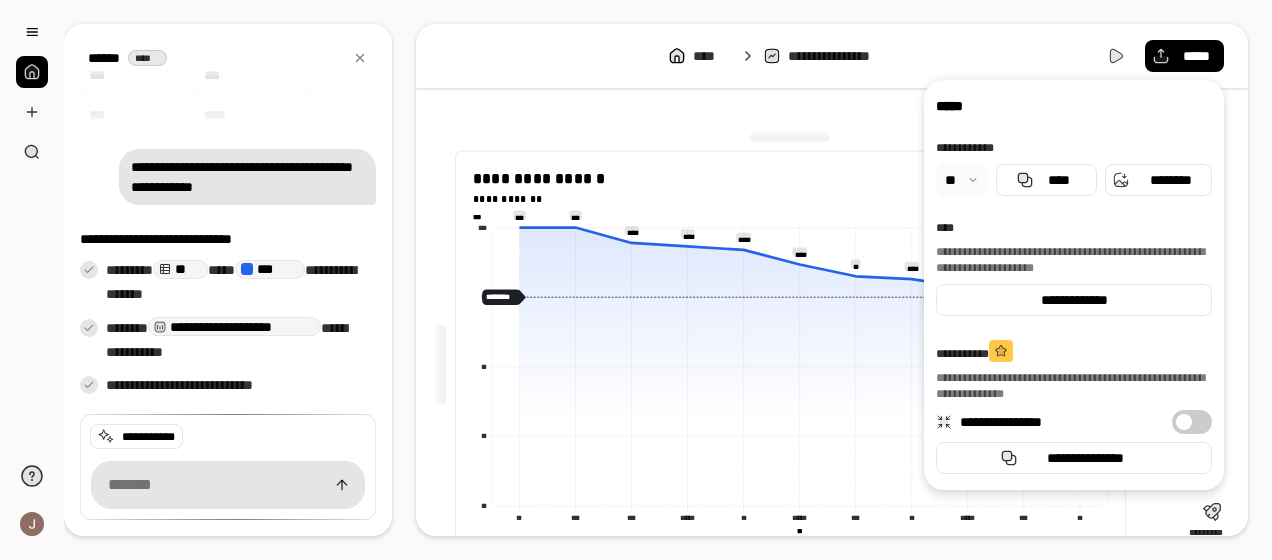 click on "**********" at bounding box center (832, 56) 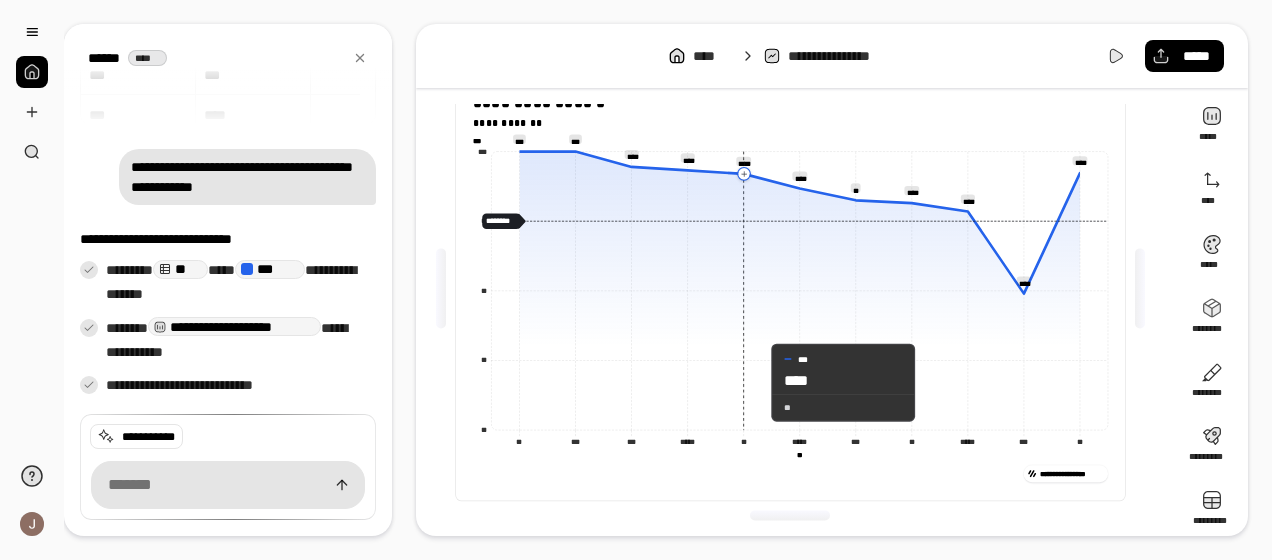 scroll, scrollTop: 88, scrollLeft: 0, axis: vertical 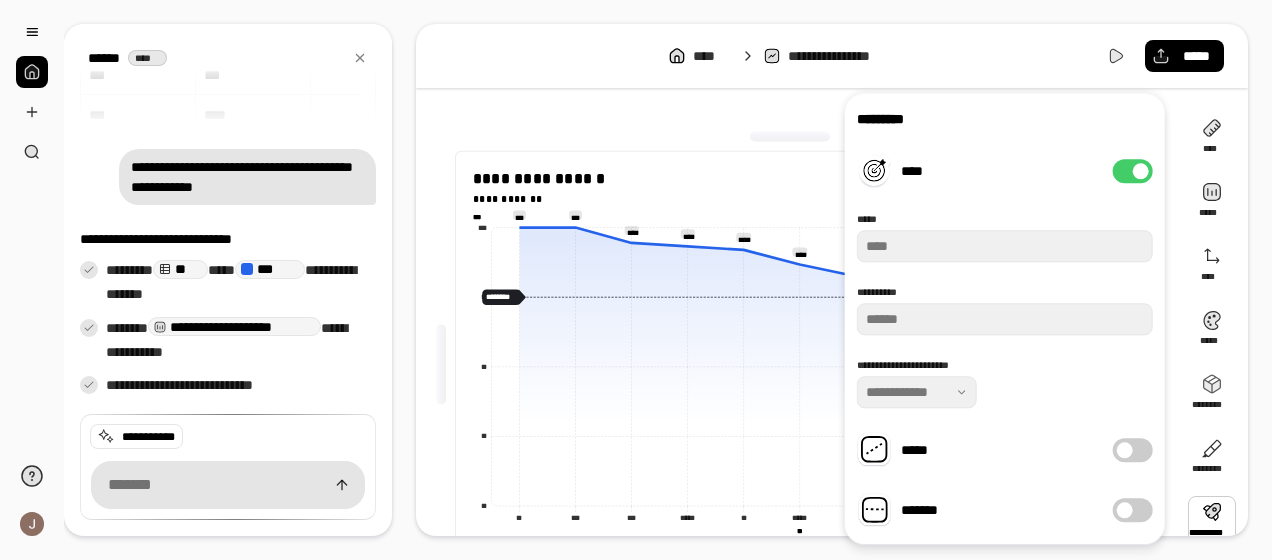 click on "****" at bounding box center (1133, 171) 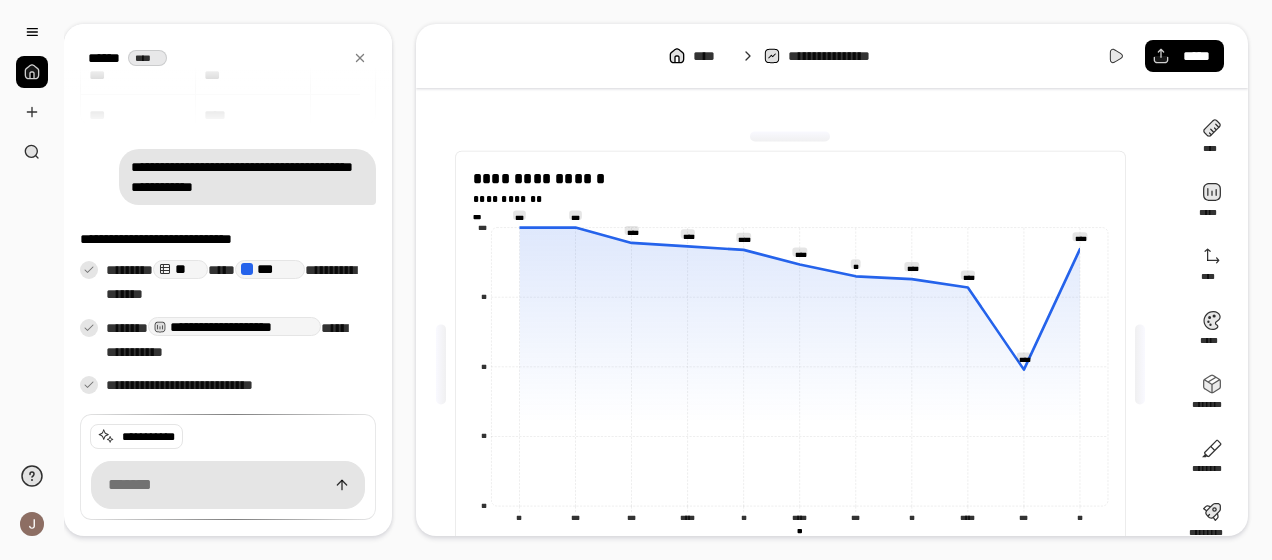 click on "**********" at bounding box center [832, 280] 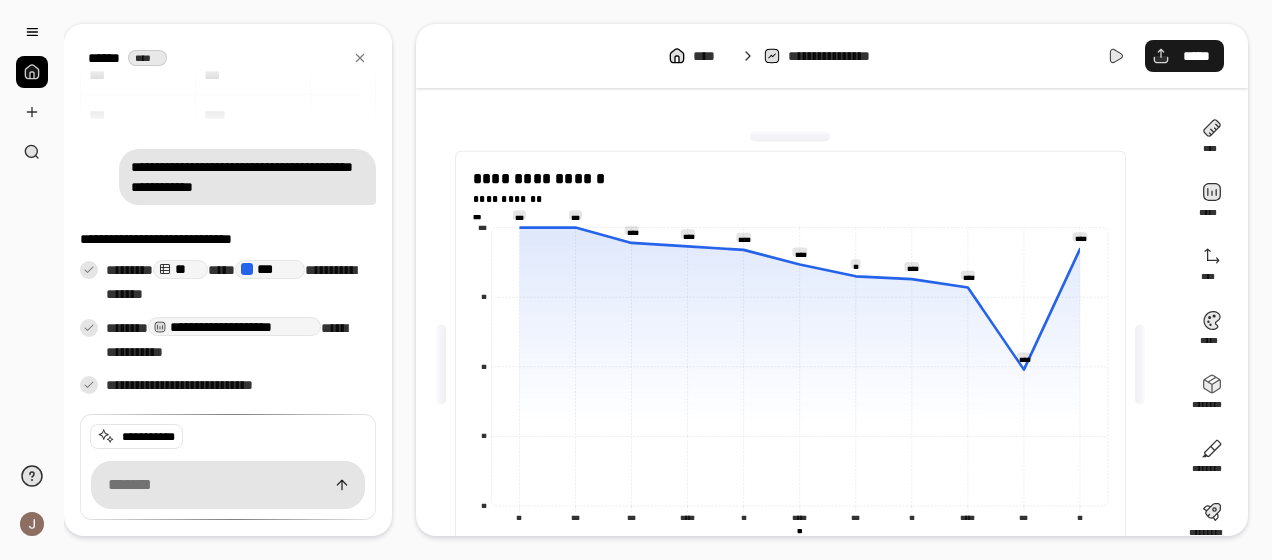 click on "*****" at bounding box center [1196, 56] 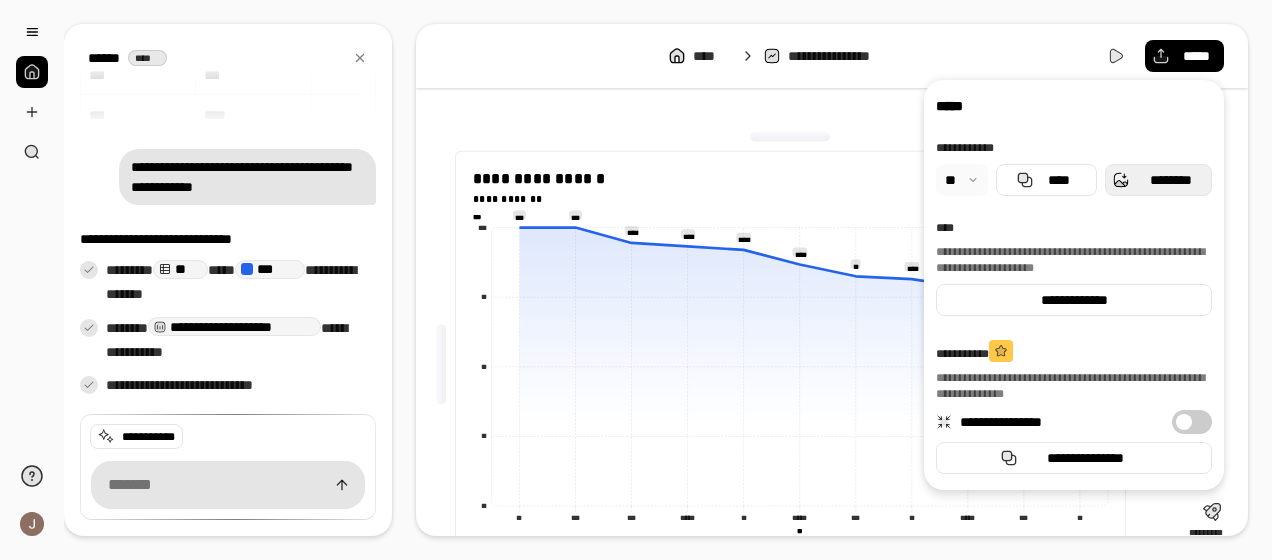 click on "********" at bounding box center (1158, 180) 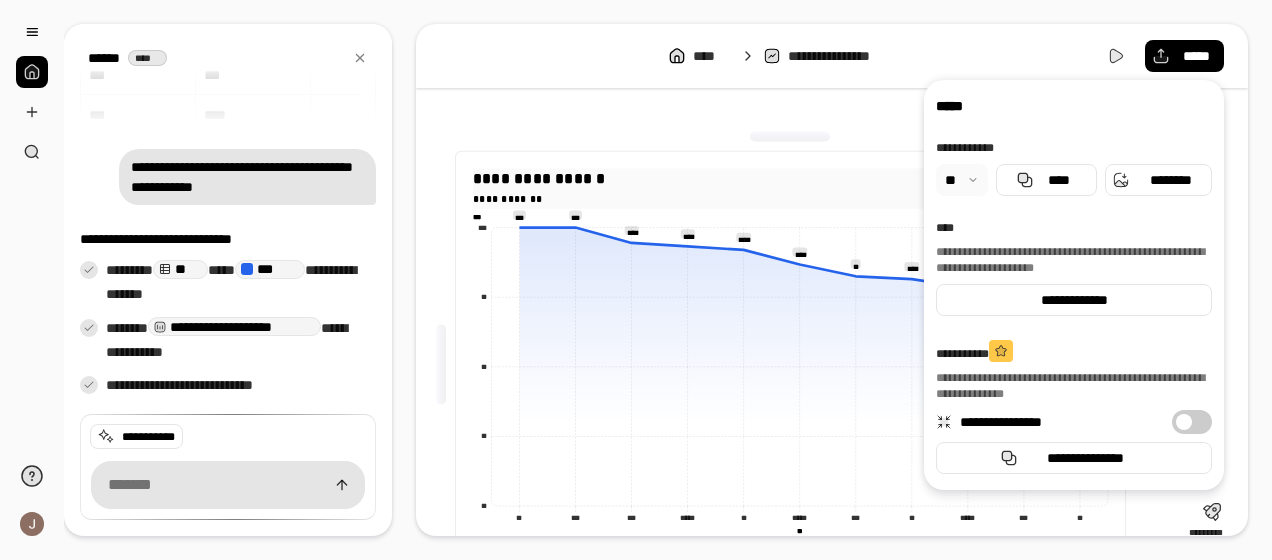 click on "**********" at bounding box center [790, 199] 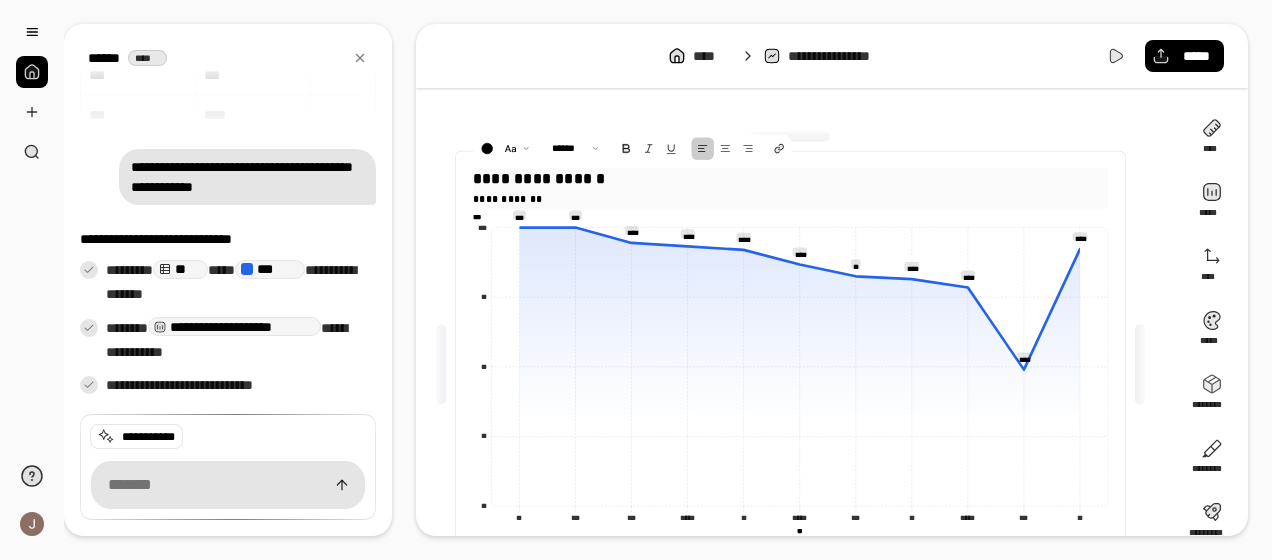 click on "**********" at bounding box center (790, 199) 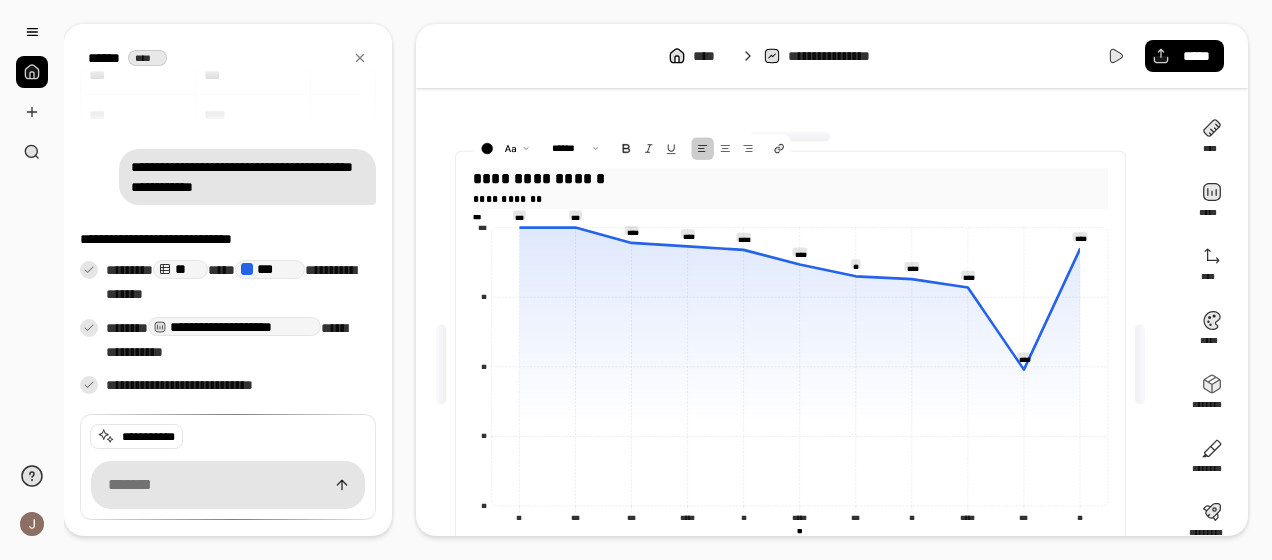 type 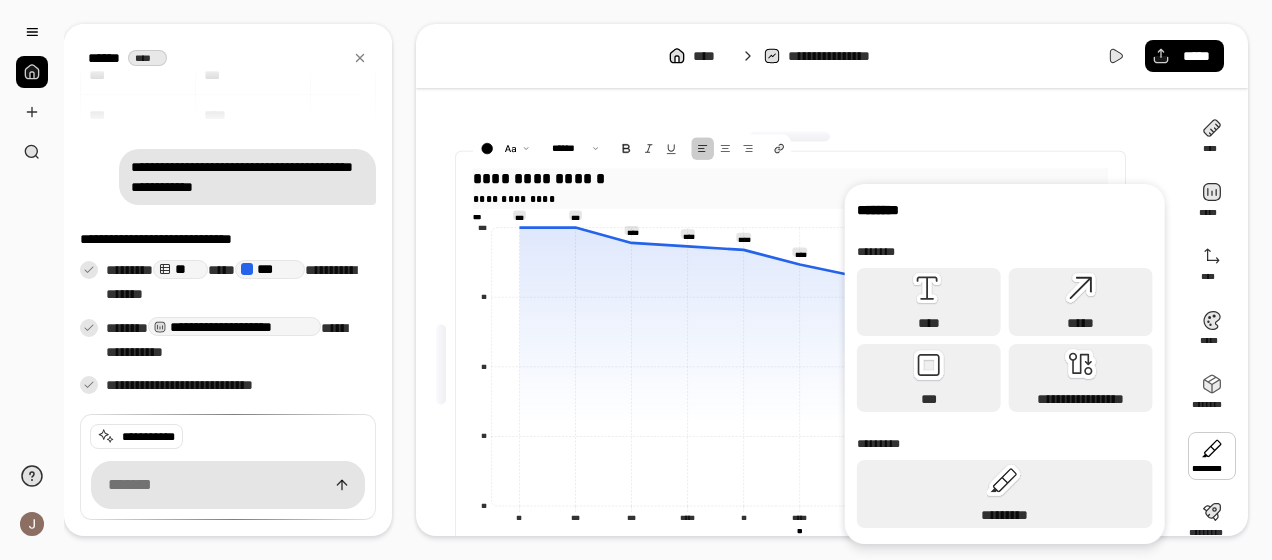 scroll, scrollTop: 88, scrollLeft: 0, axis: vertical 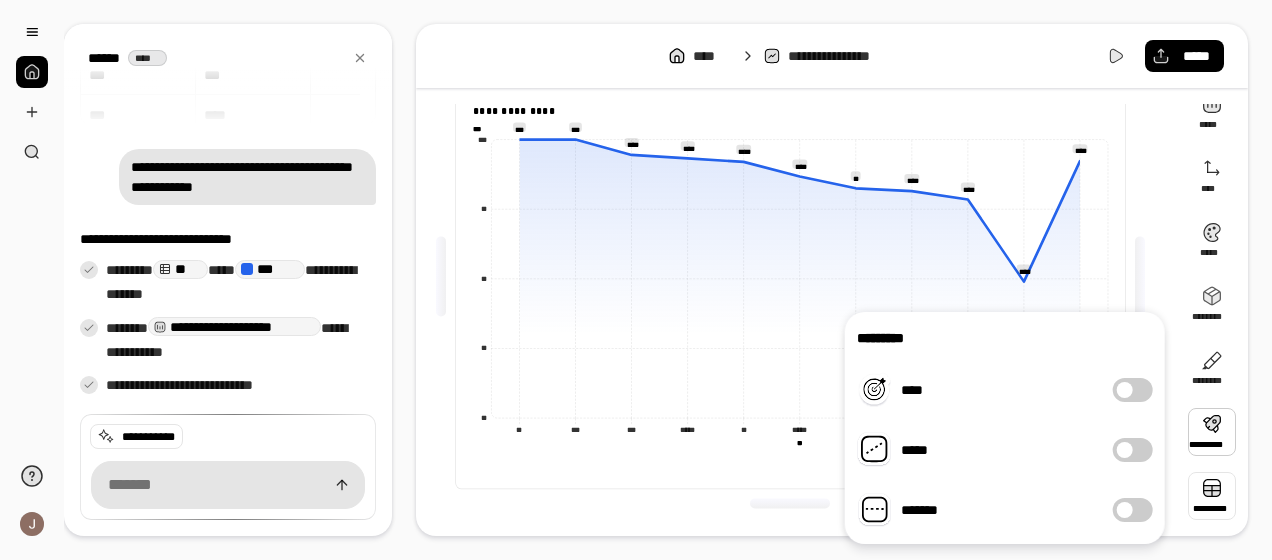 click at bounding box center [1212, 496] 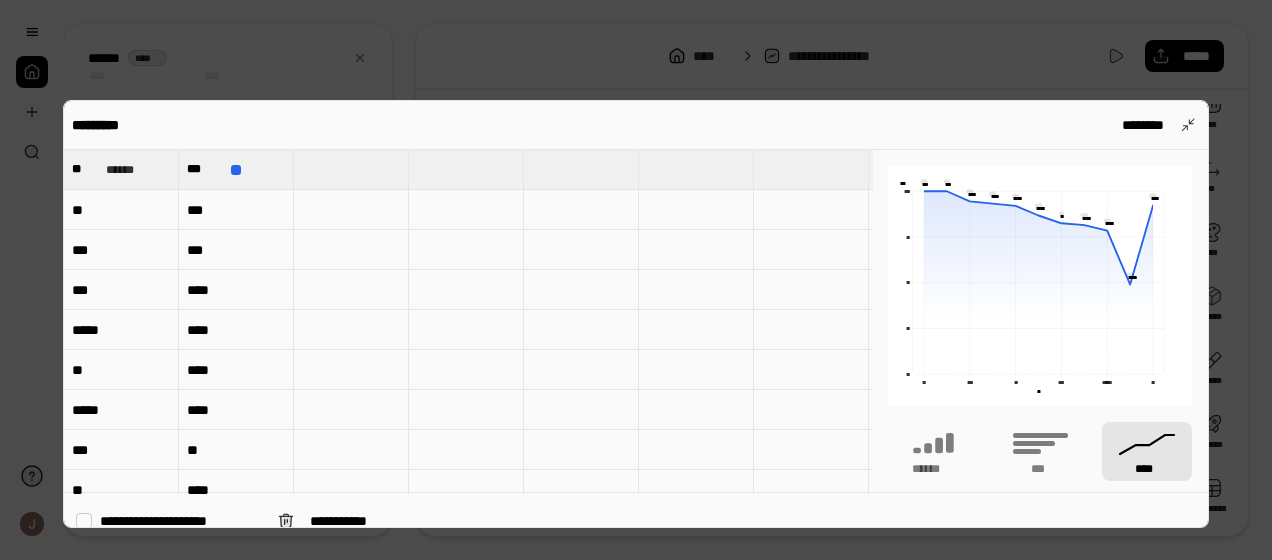 click on "***" at bounding box center [236, 210] 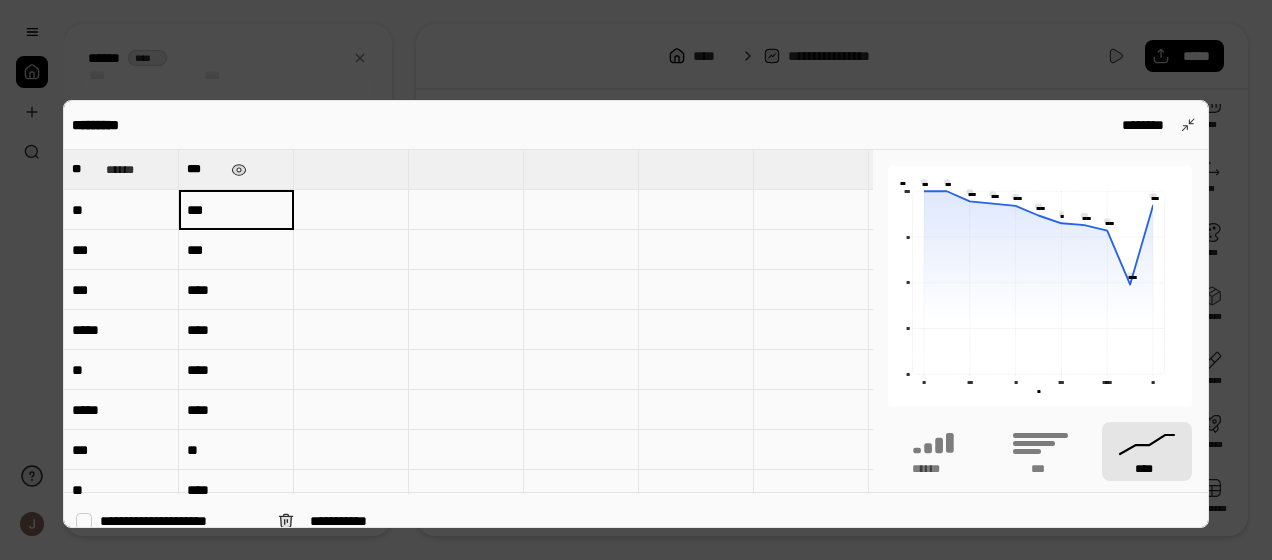 click on "***" at bounding box center (205, 169) 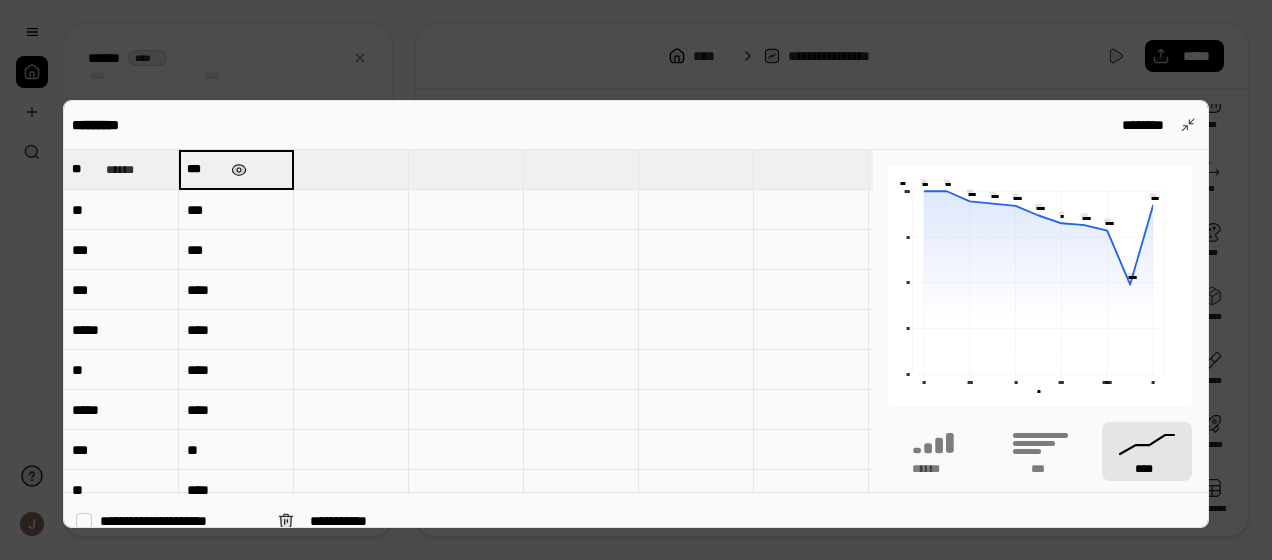 type 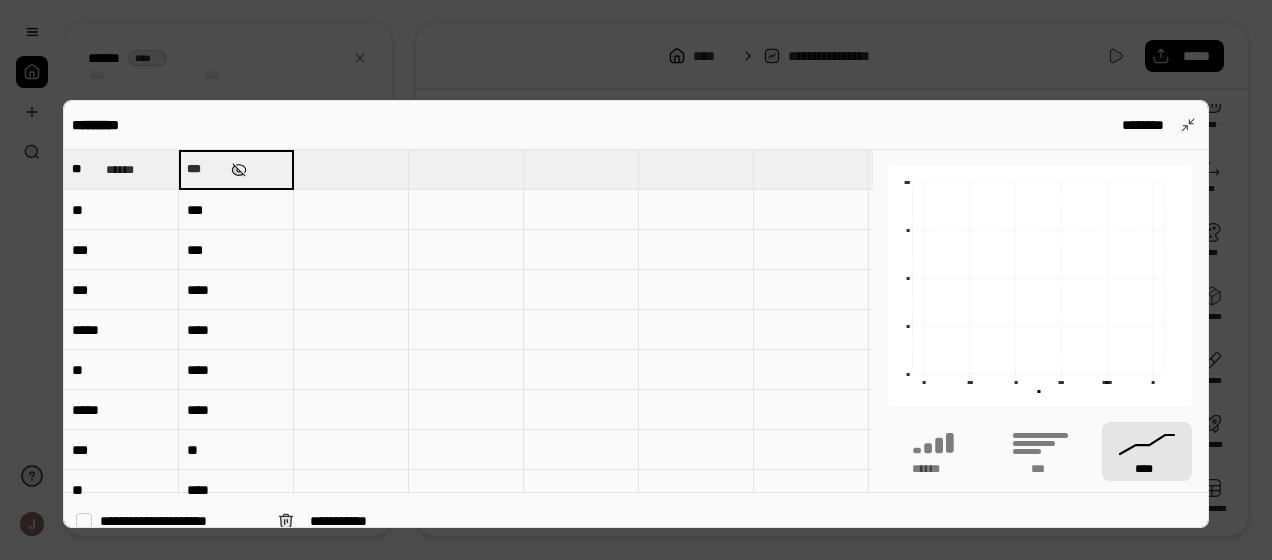 click at bounding box center [239, 170] 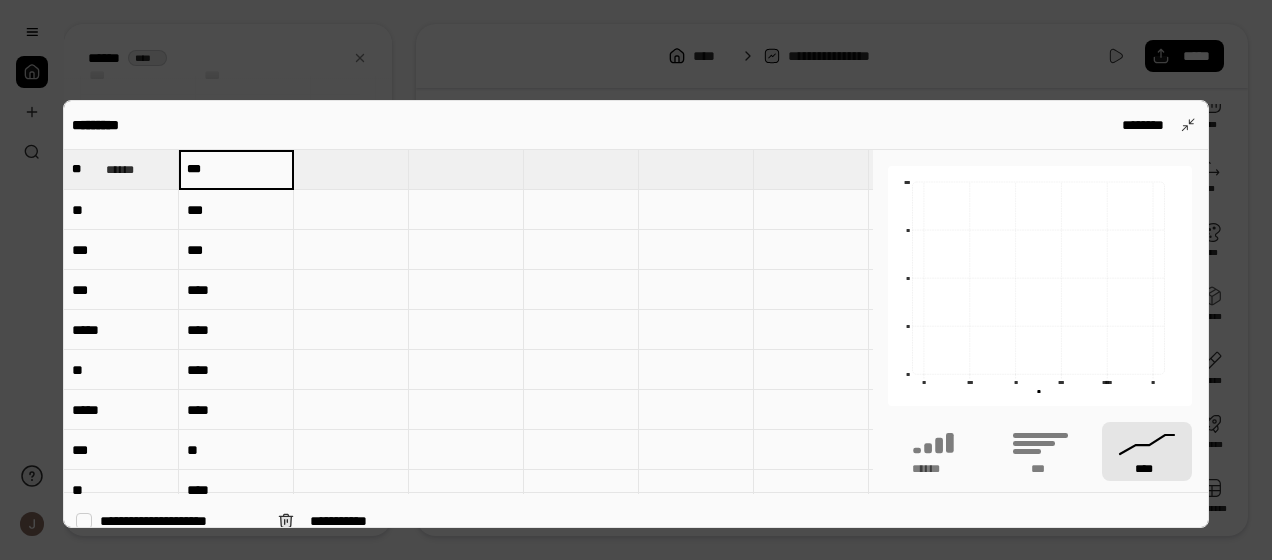 click on "***" at bounding box center (236, 169) 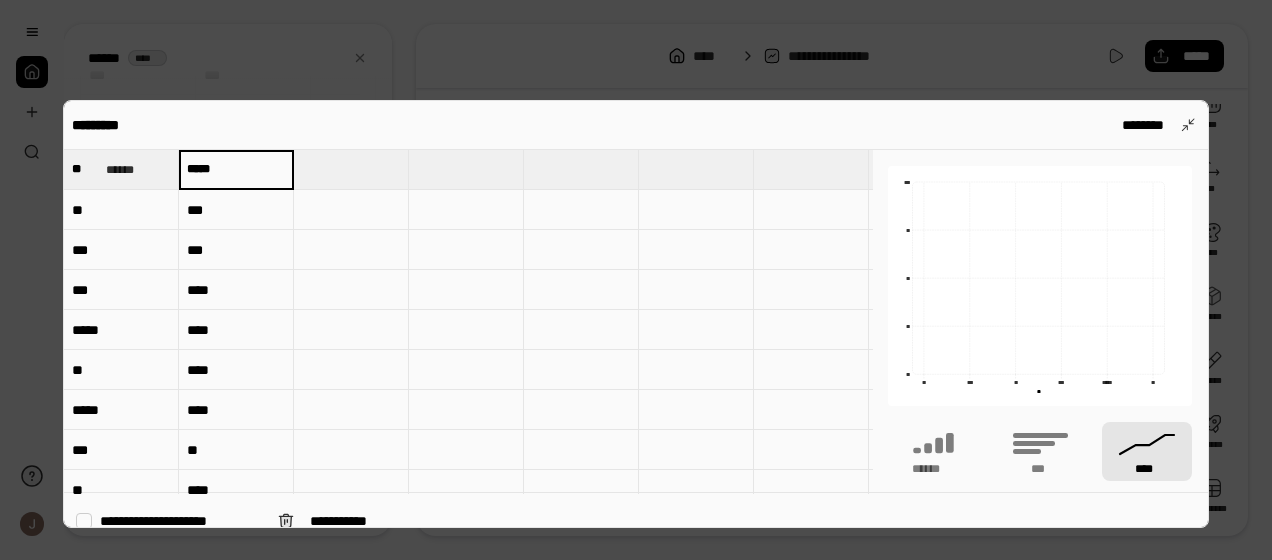 click on "*****" at bounding box center [236, 169] 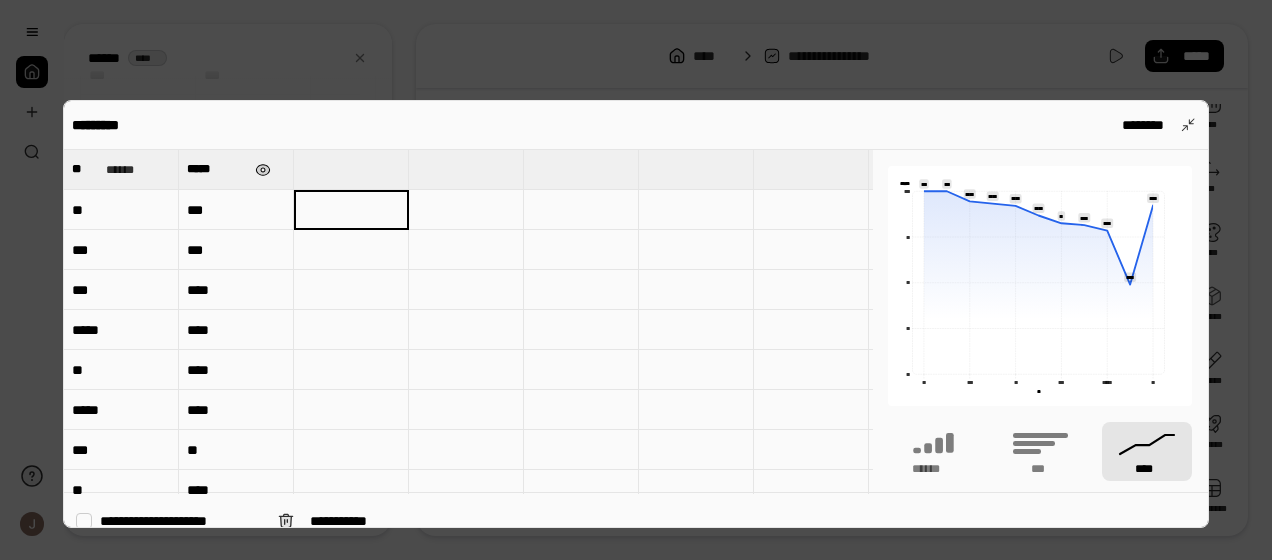 type on "*****" 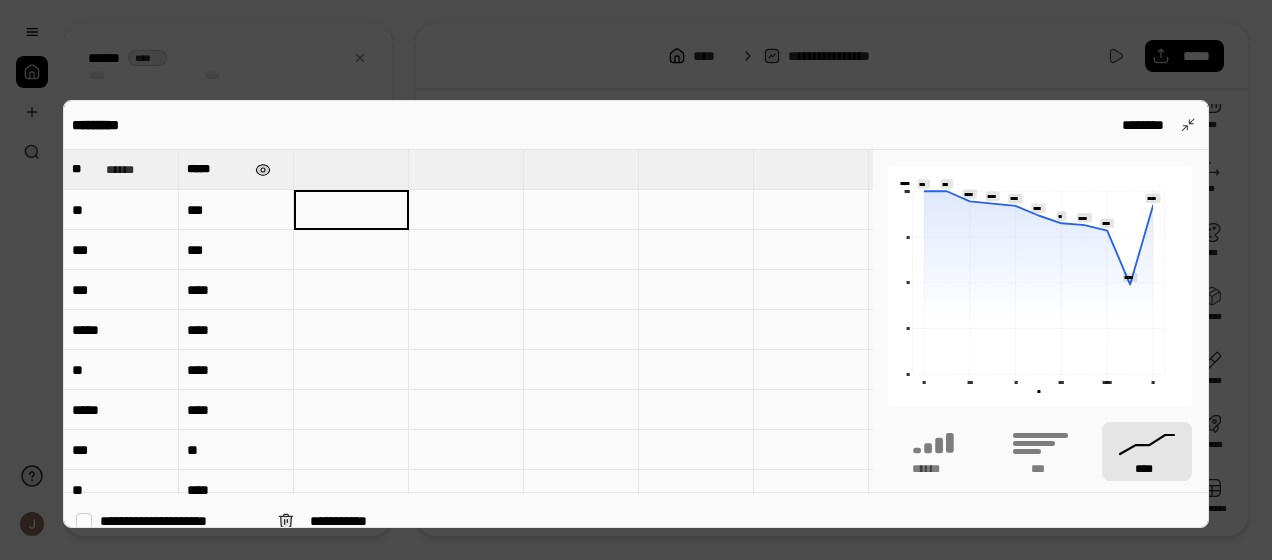 click at bounding box center [263, 170] 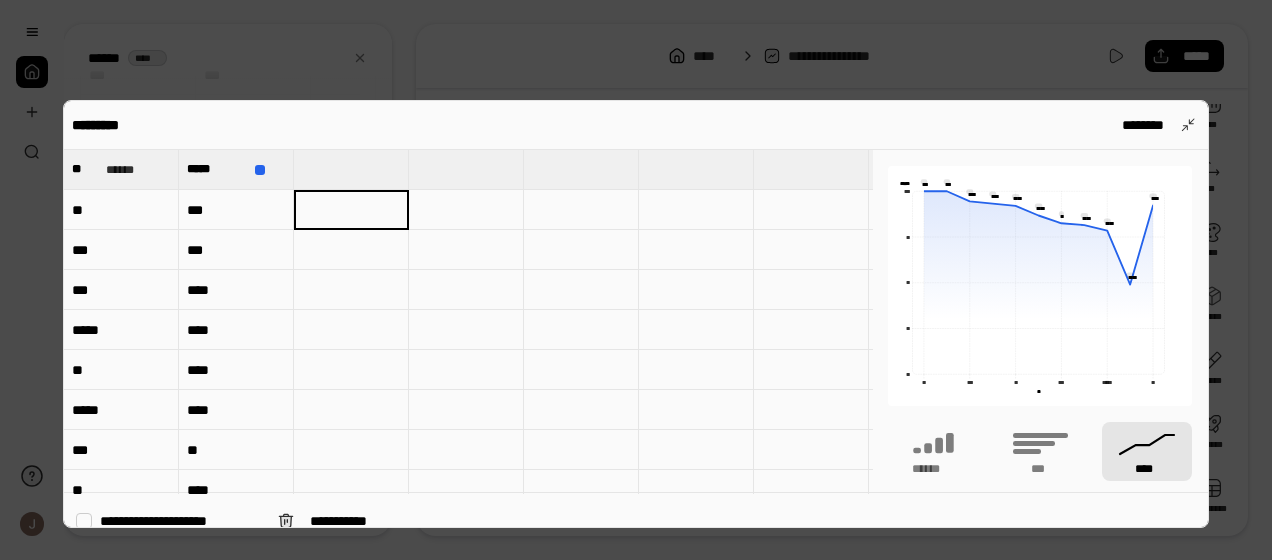 click on "***" at bounding box center [236, 210] 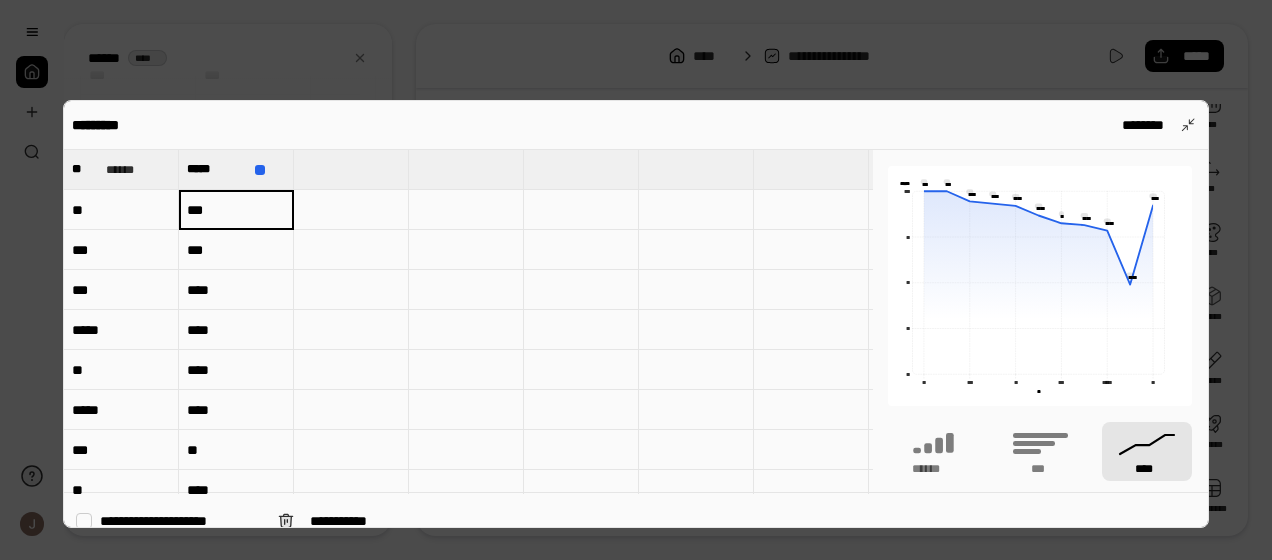 click on "***" at bounding box center [236, 210] 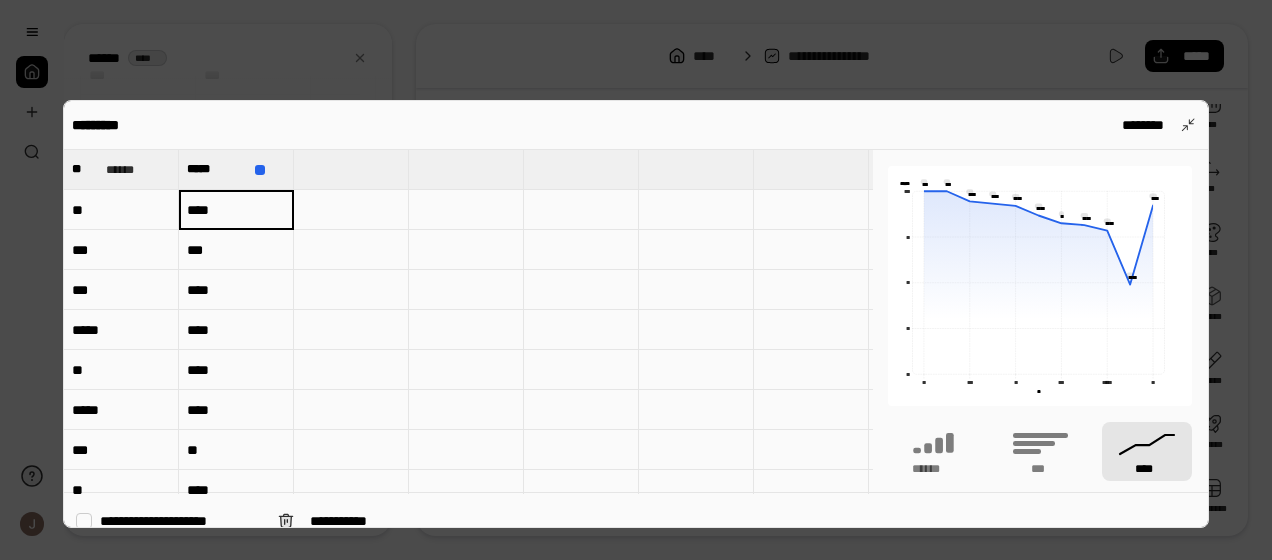 type on "****" 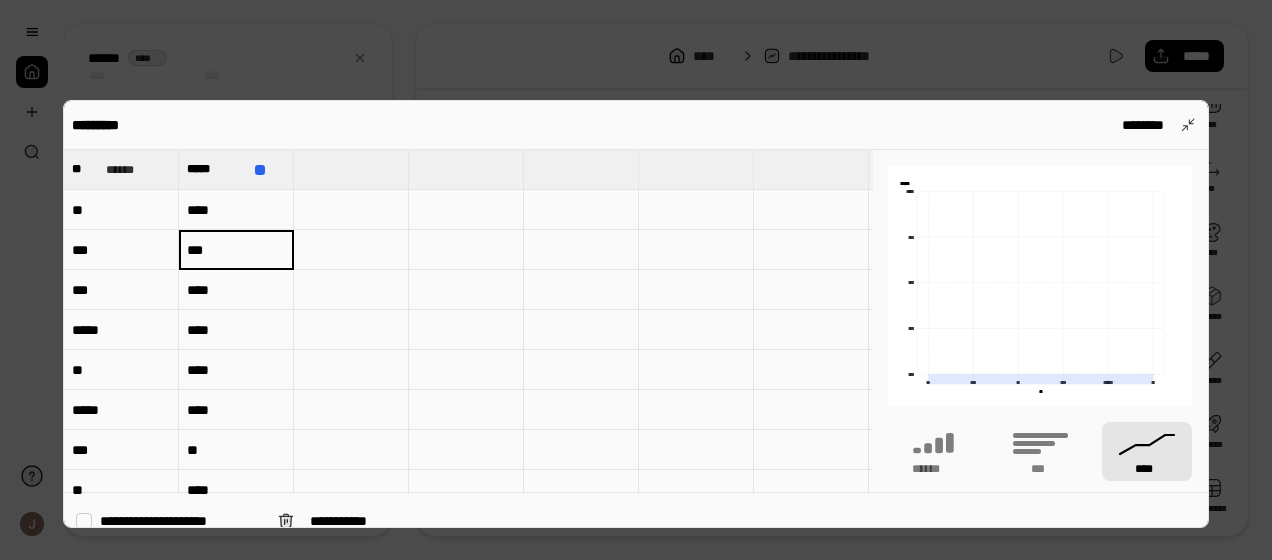 click on "***" at bounding box center [236, 249] 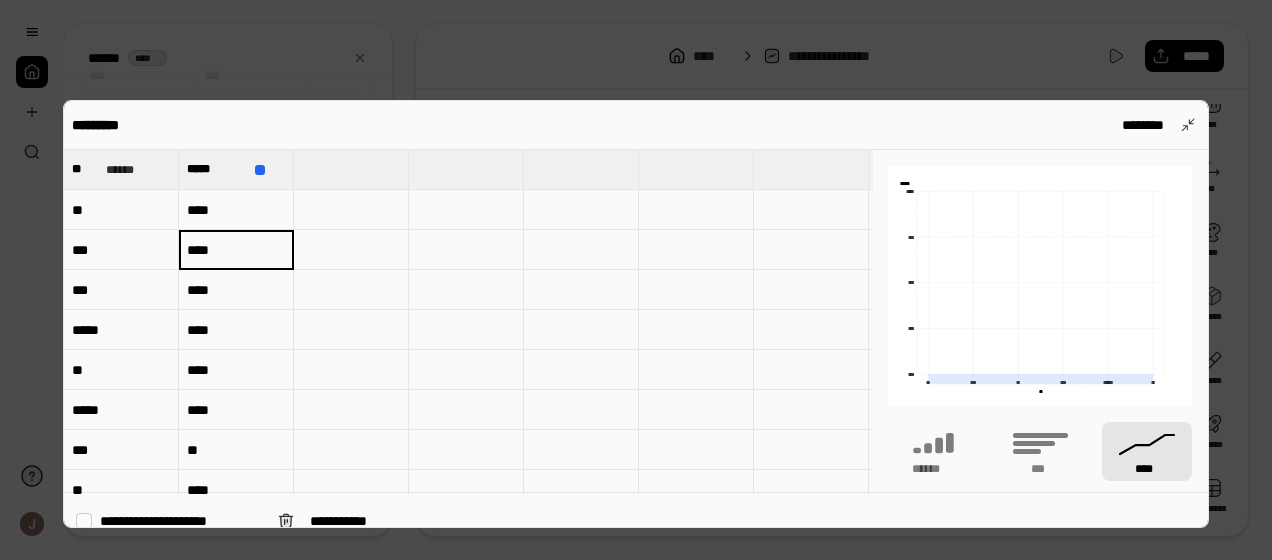type on "****" 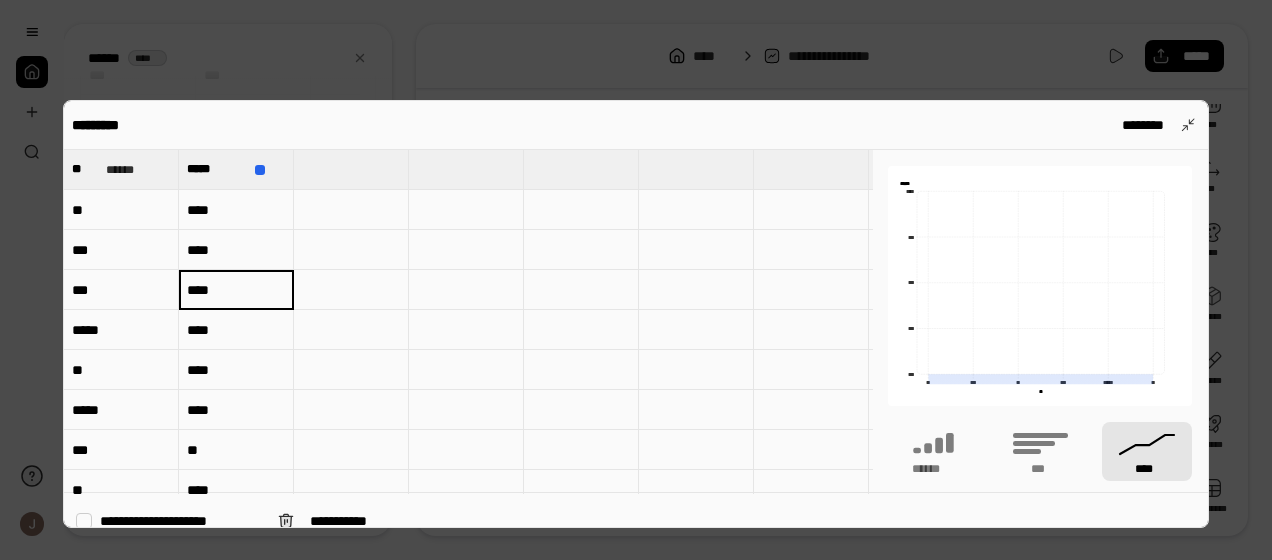 click on "****" at bounding box center [236, 290] 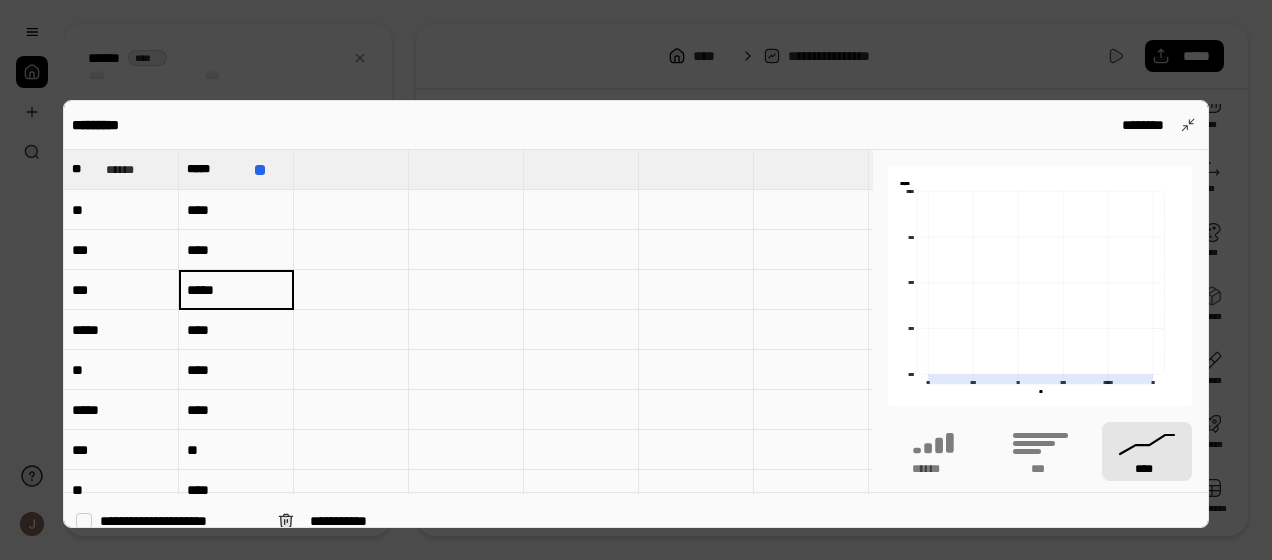 type on "*****" 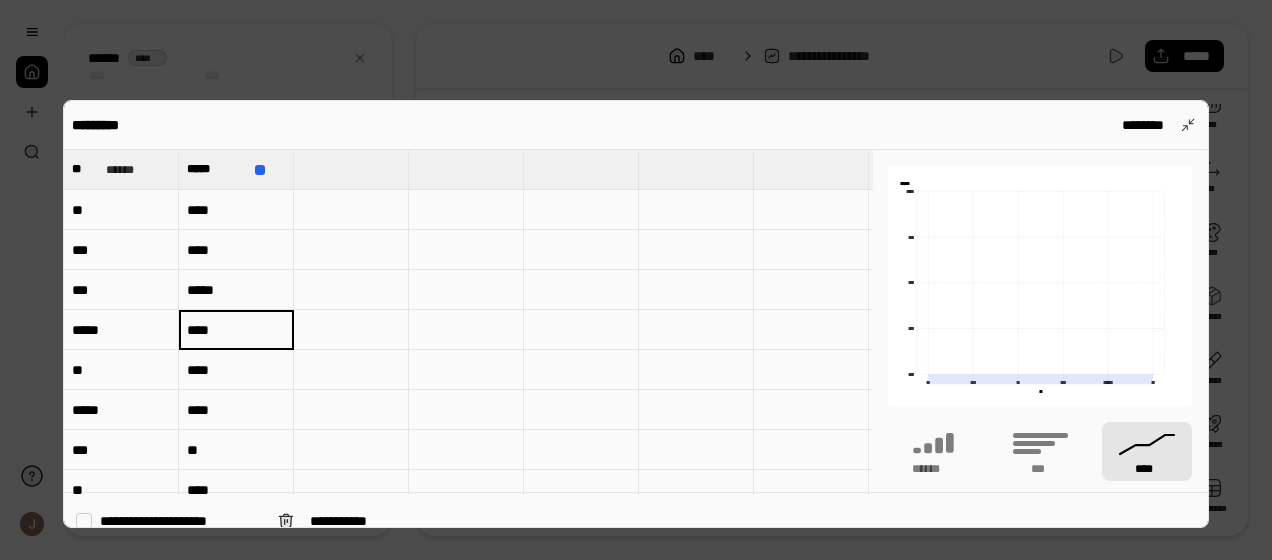 click on "****" at bounding box center [236, 330] 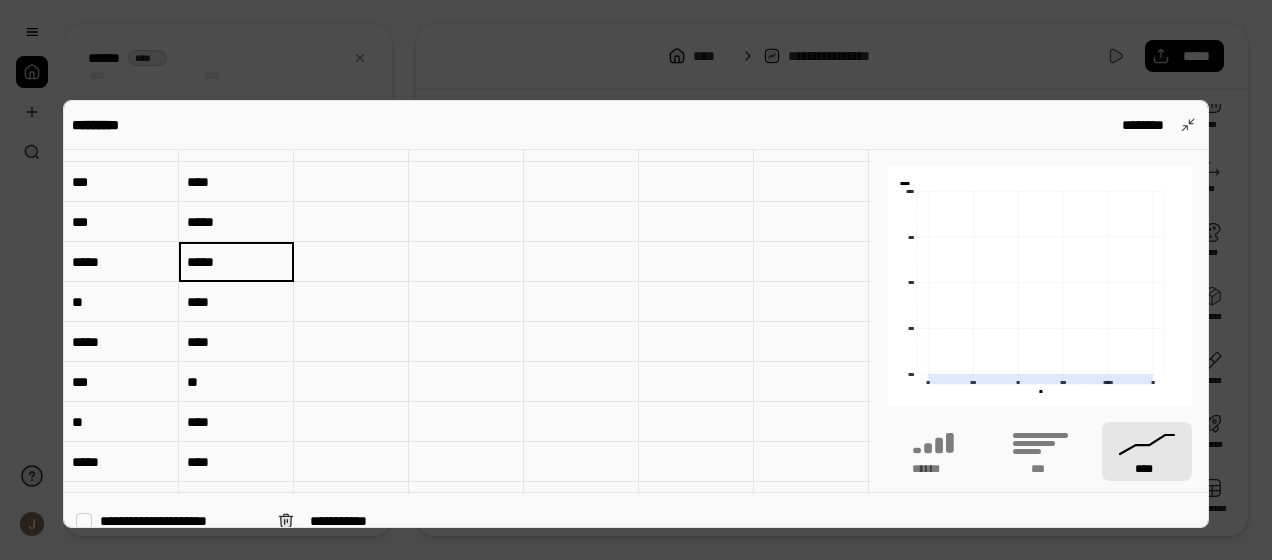 scroll, scrollTop: 100, scrollLeft: 0, axis: vertical 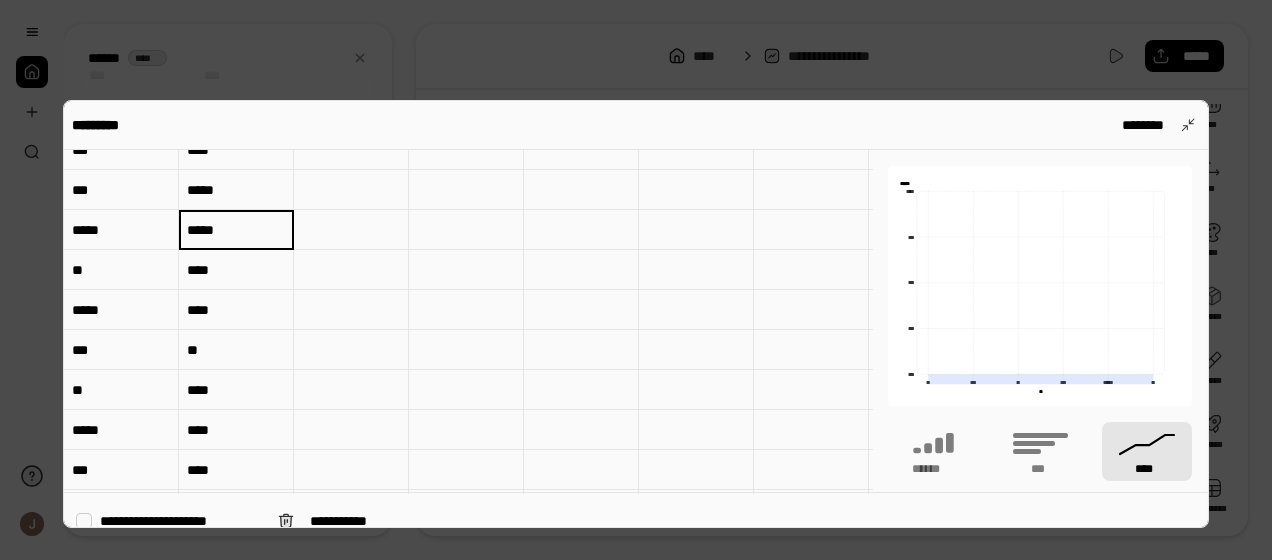type on "*****" 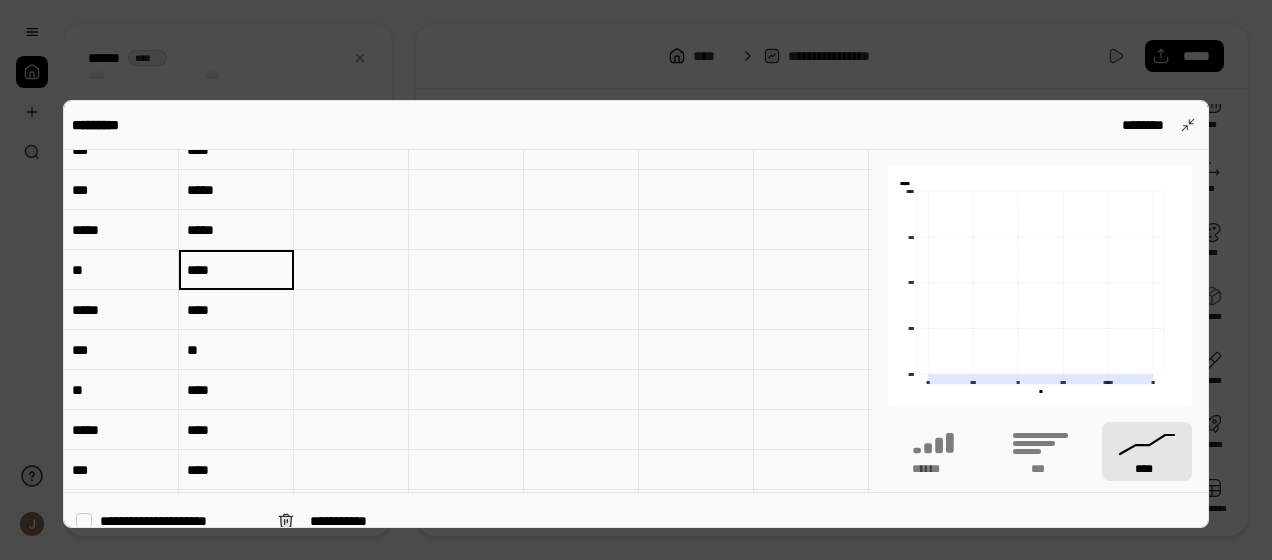 click on "****" at bounding box center [236, 270] 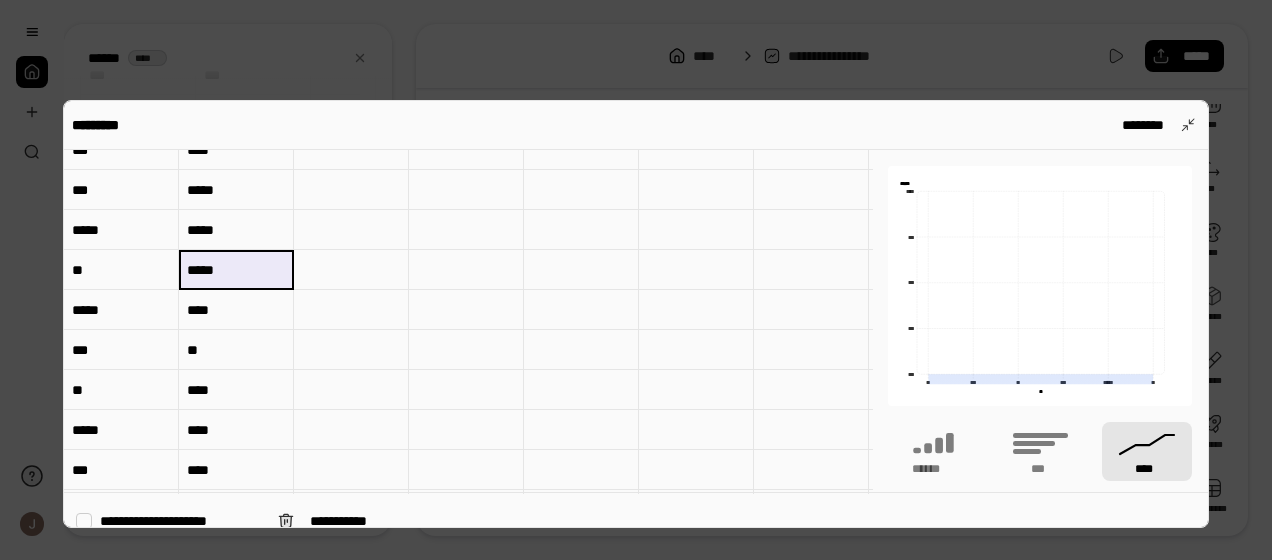 drag, startPoint x: 237, startPoint y: 270, endPoint x: 215, endPoint y: 268, distance: 22.090721 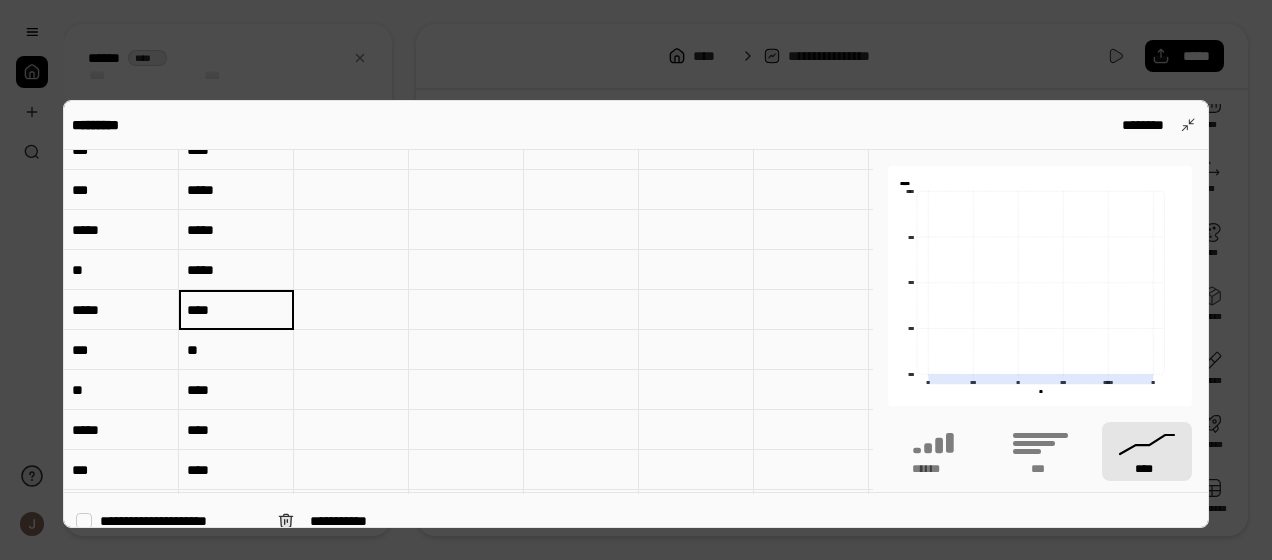 click on "****" at bounding box center (236, 309) 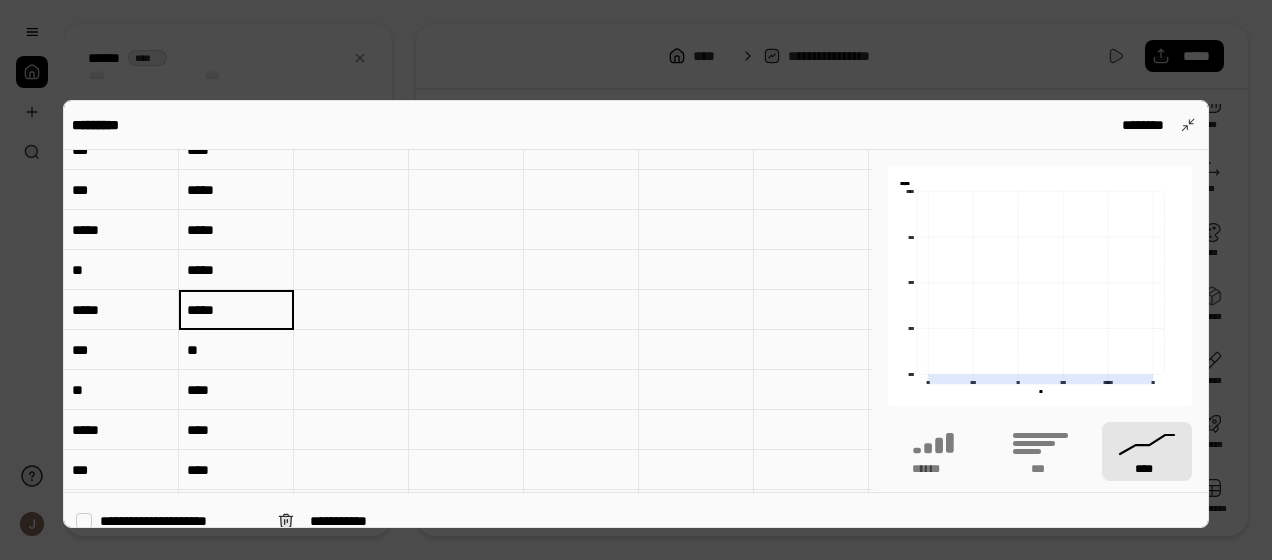 type on "*****" 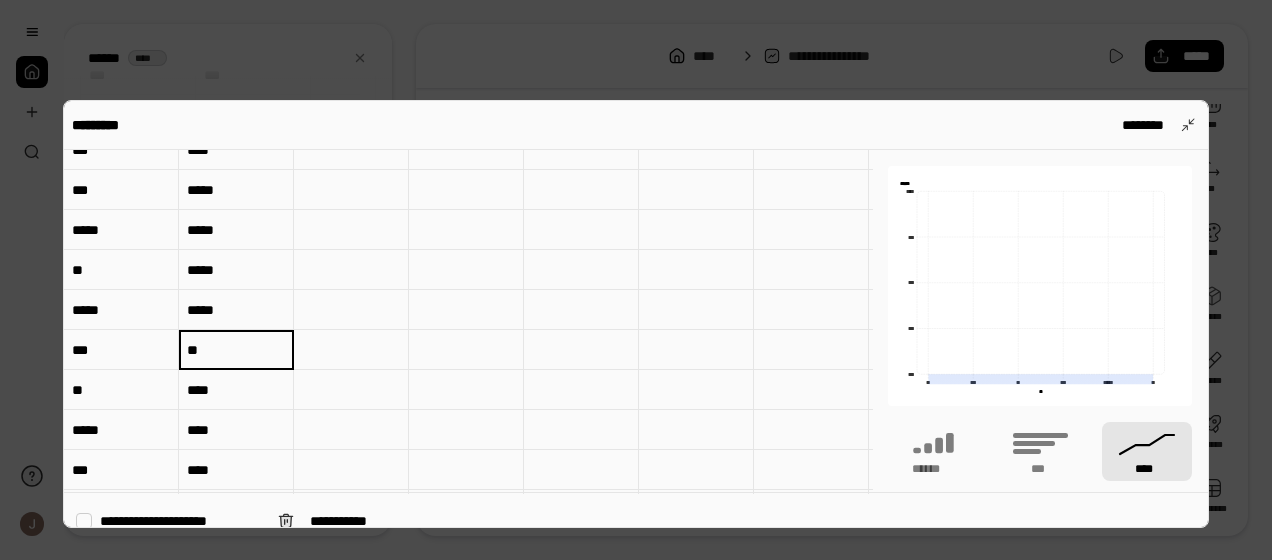 click on "**" at bounding box center [236, 350] 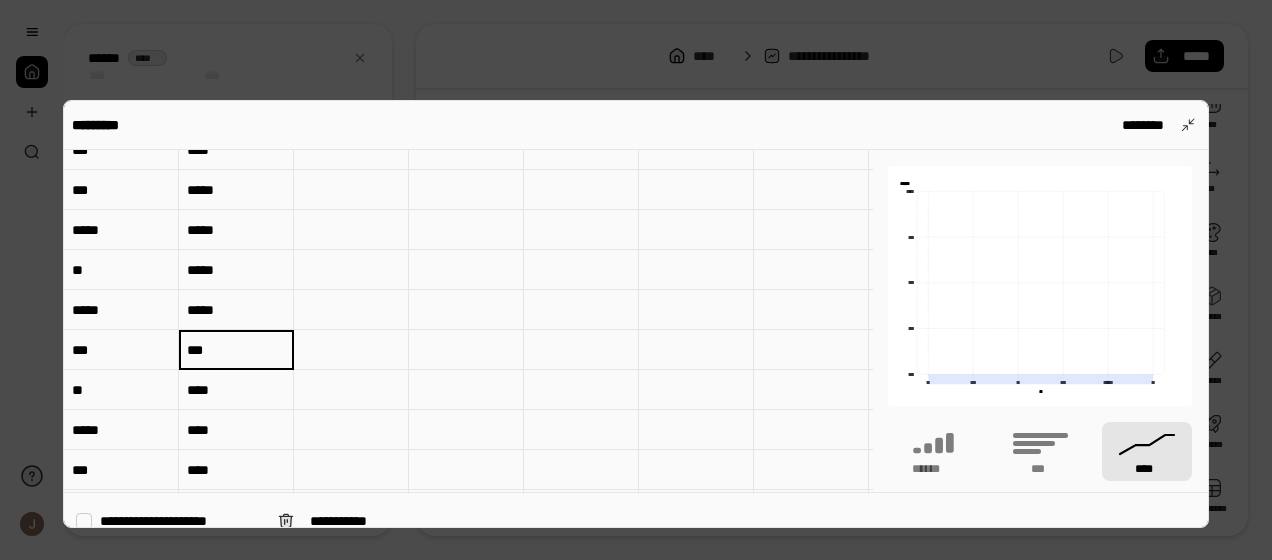 type on "***" 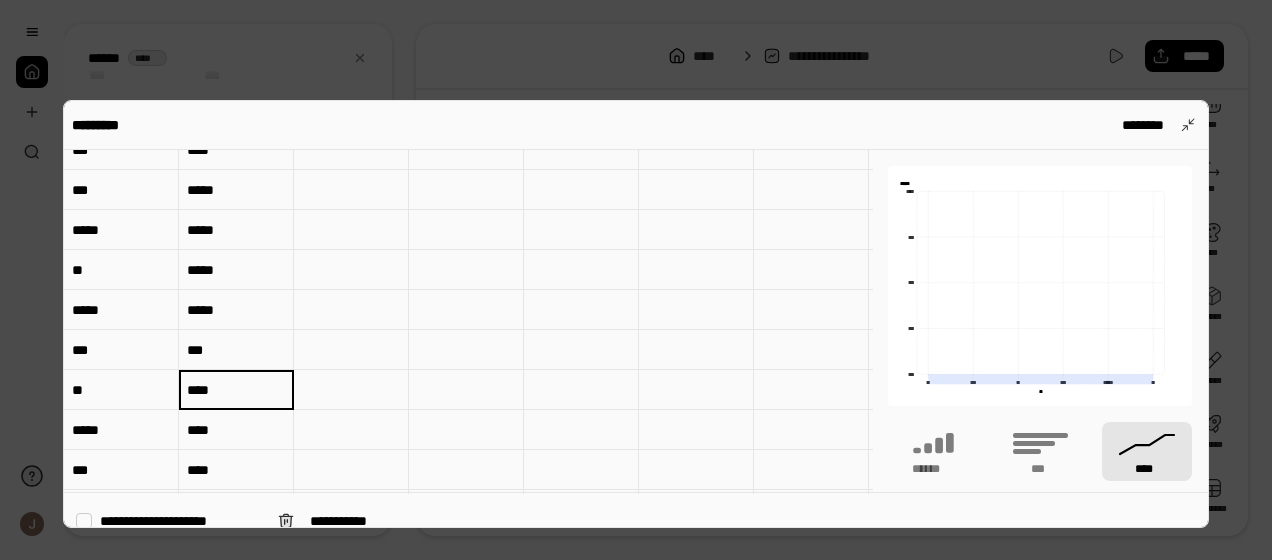 click on "****" at bounding box center [236, 389] 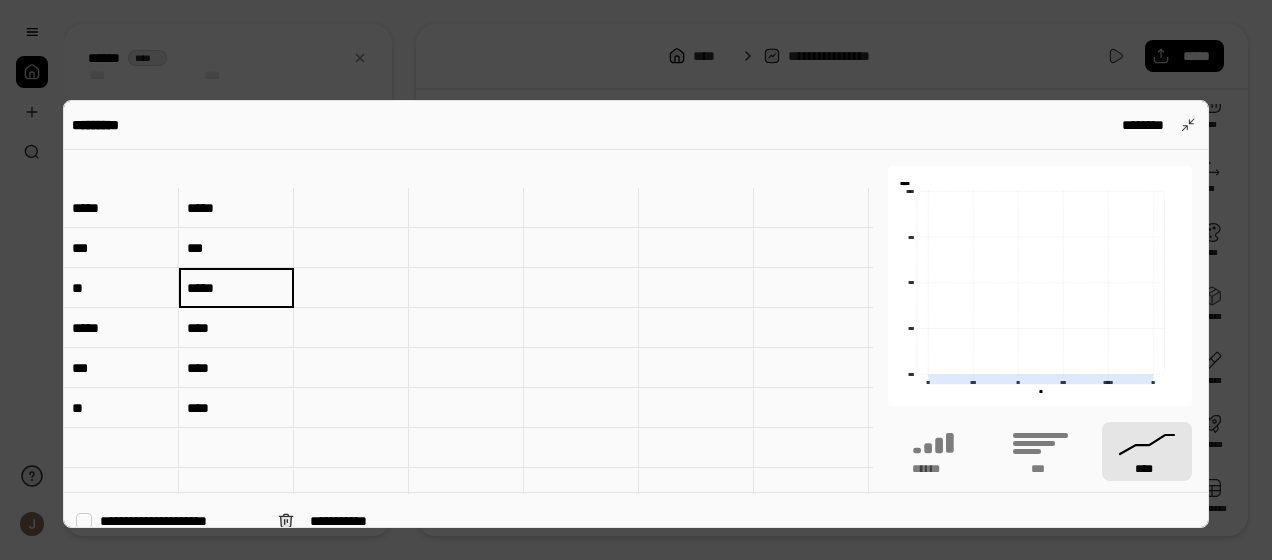 scroll, scrollTop: 300, scrollLeft: 0, axis: vertical 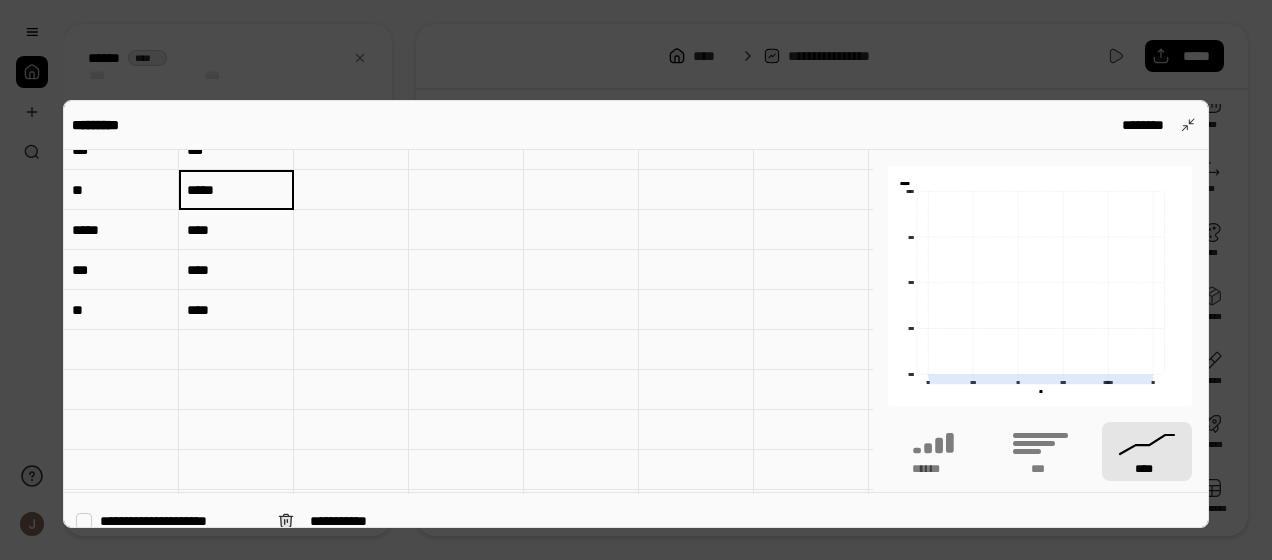 type on "*****" 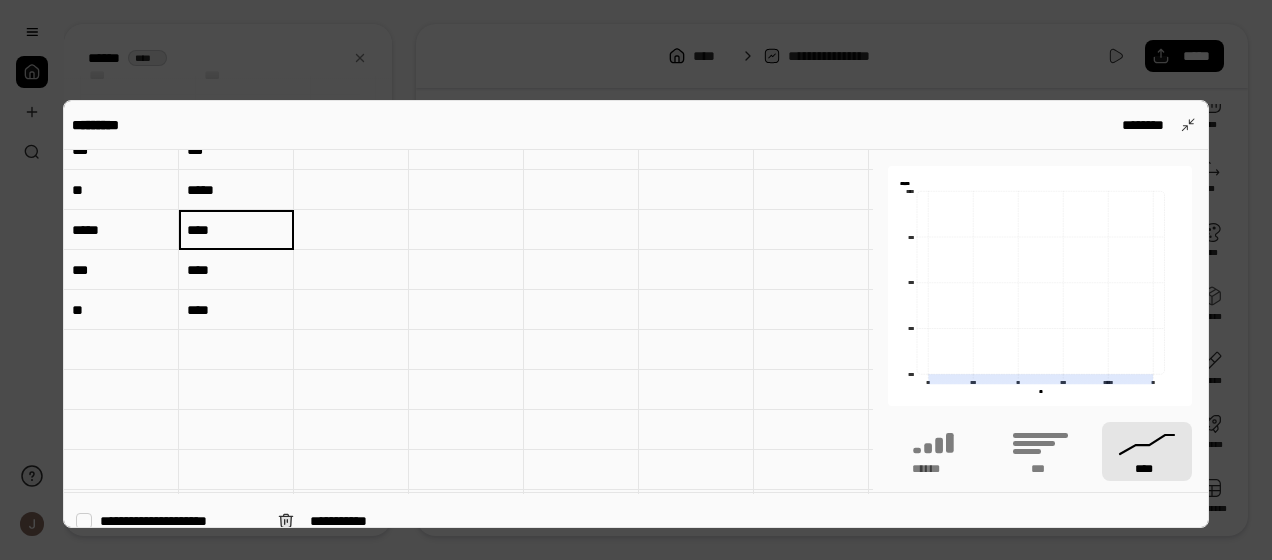 click on "****" at bounding box center [236, 229] 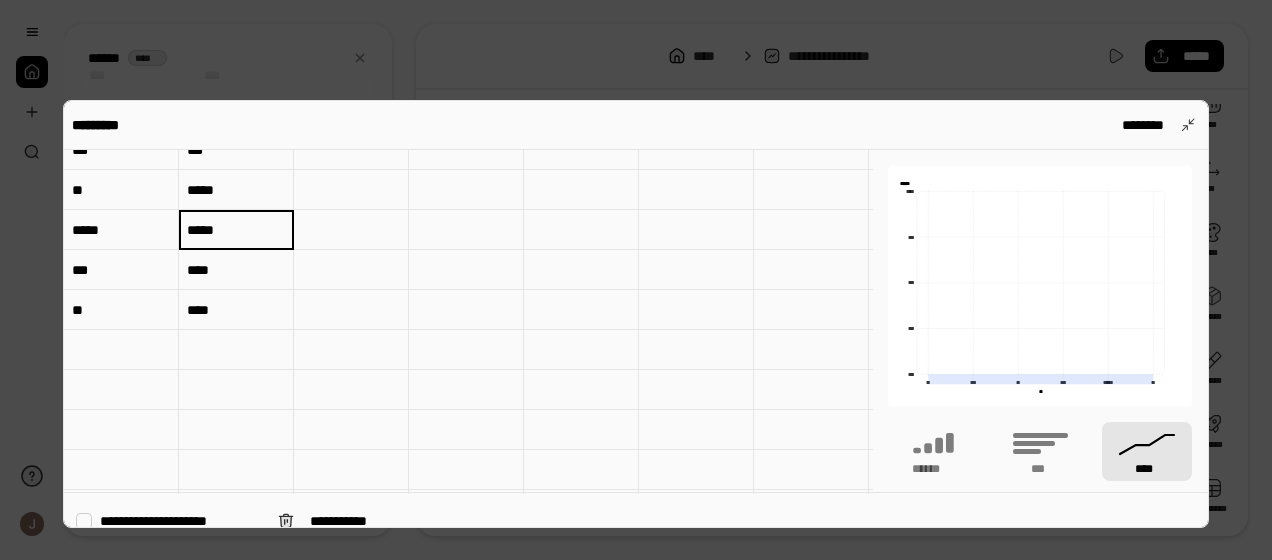 type on "*****" 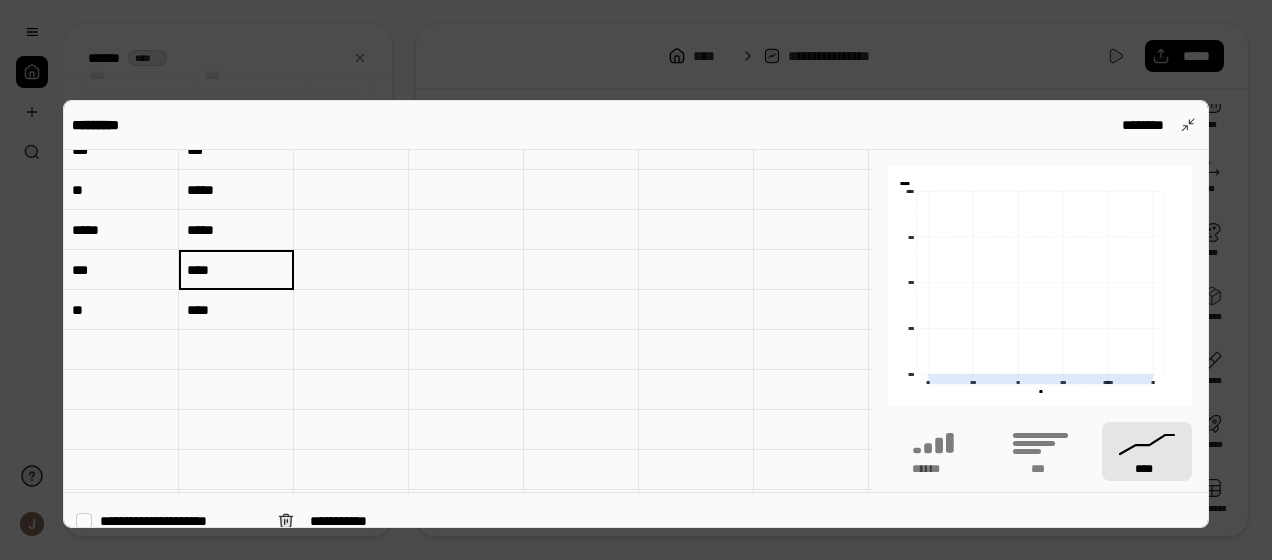 click on "****" at bounding box center [236, 269] 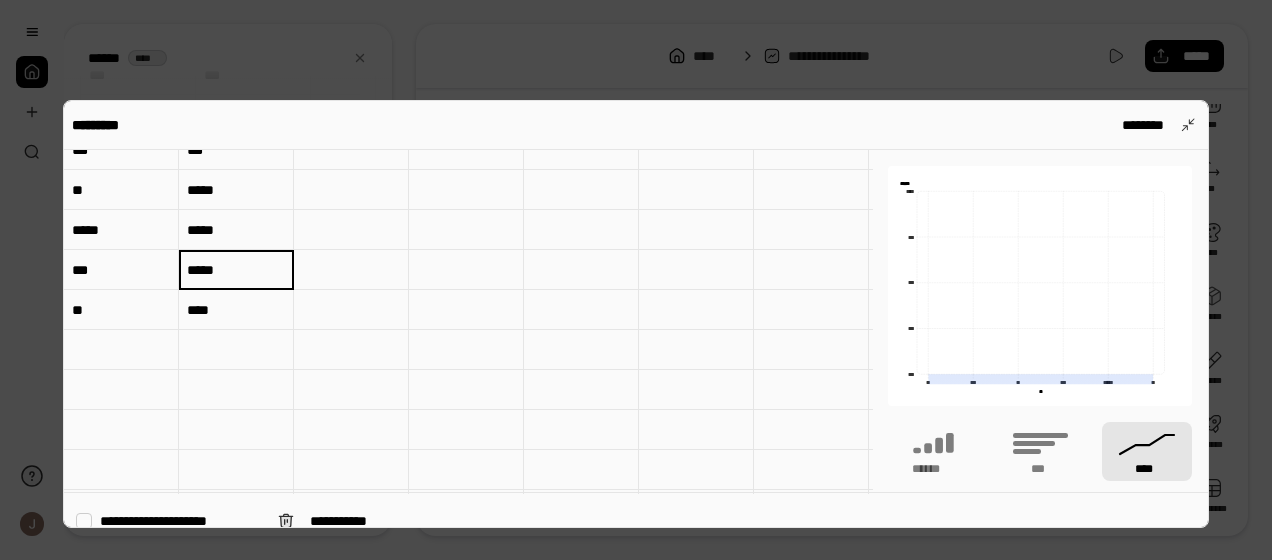 type on "*****" 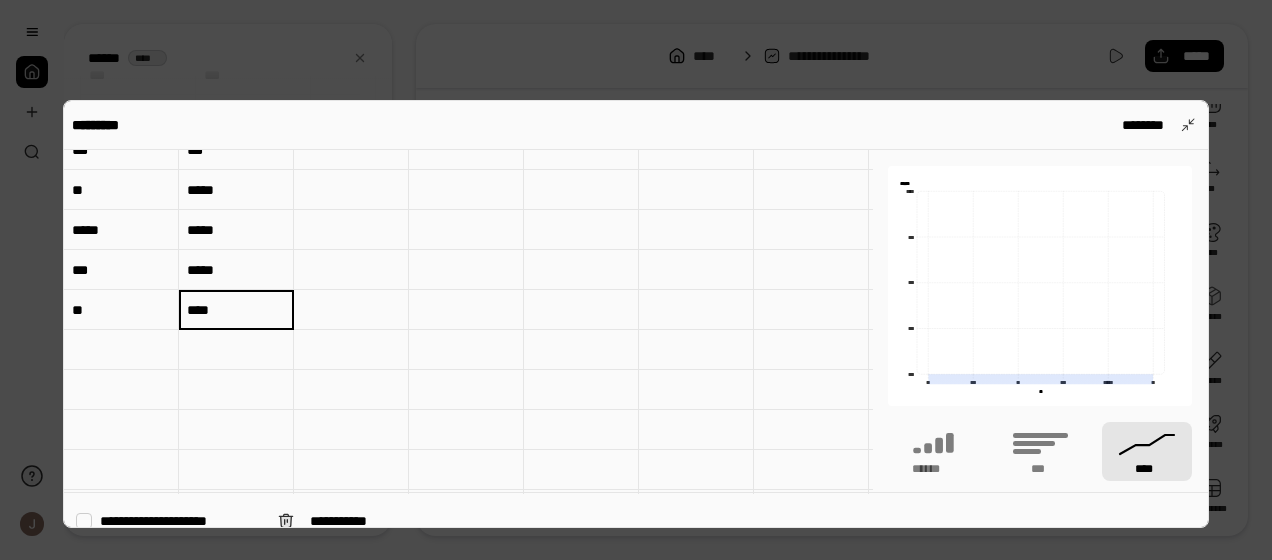 click on "****" at bounding box center (236, 310) 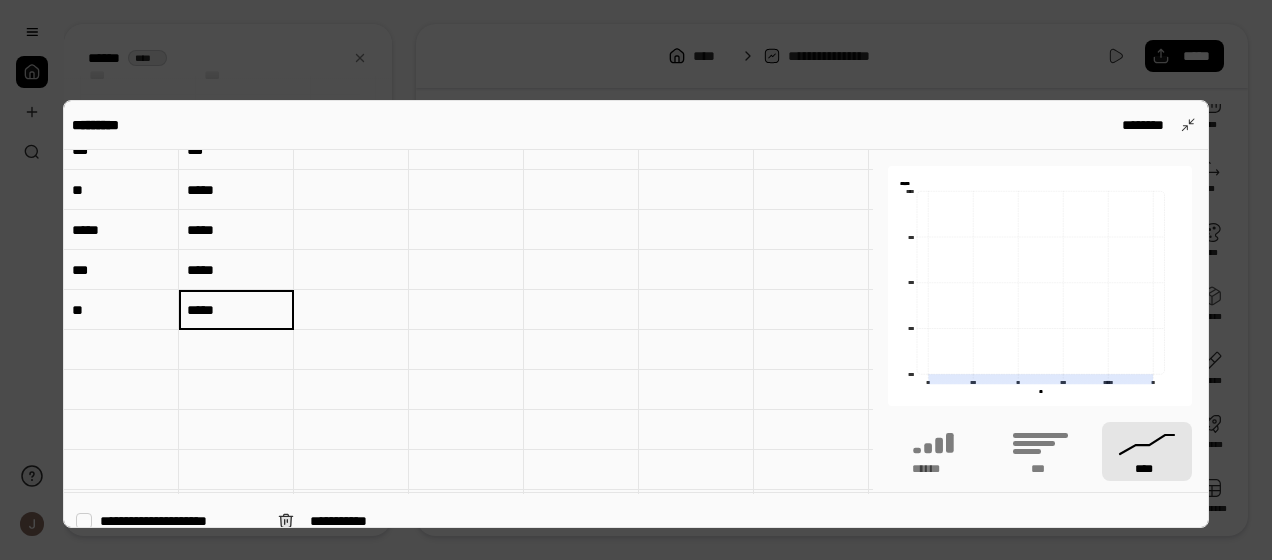 type on "*****" 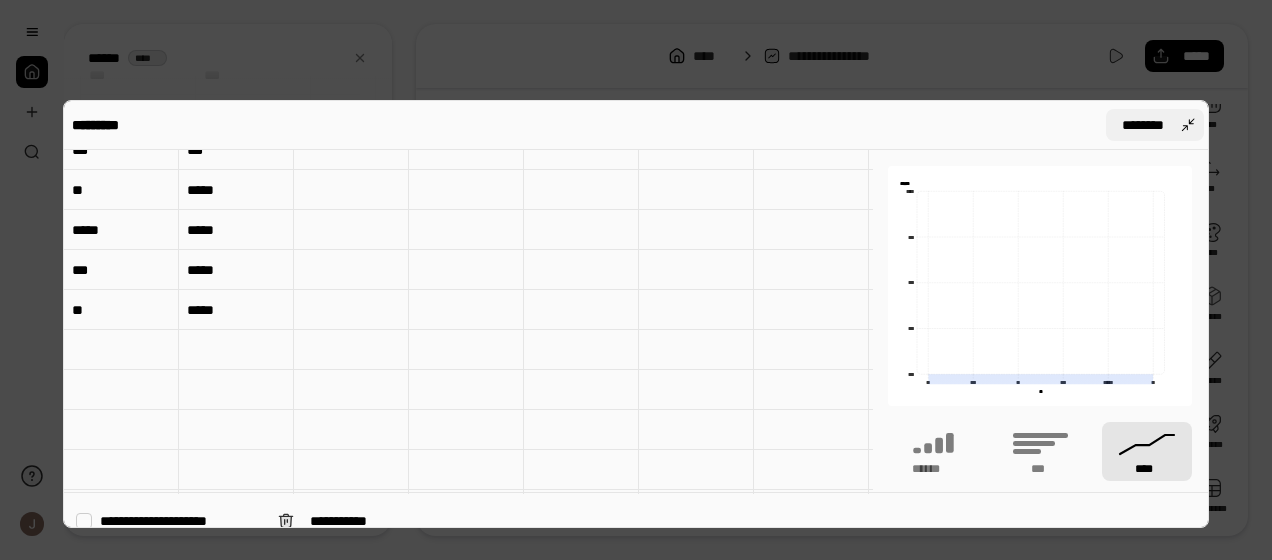 click on "********" at bounding box center (1155, 125) 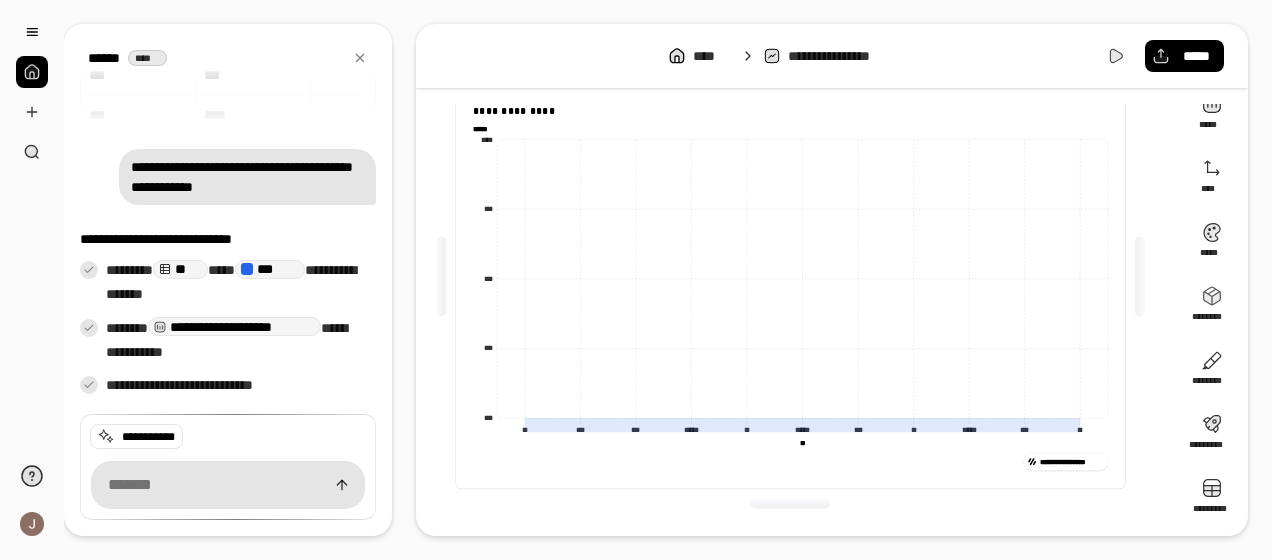 click on "**********" at bounding box center [790, 275] 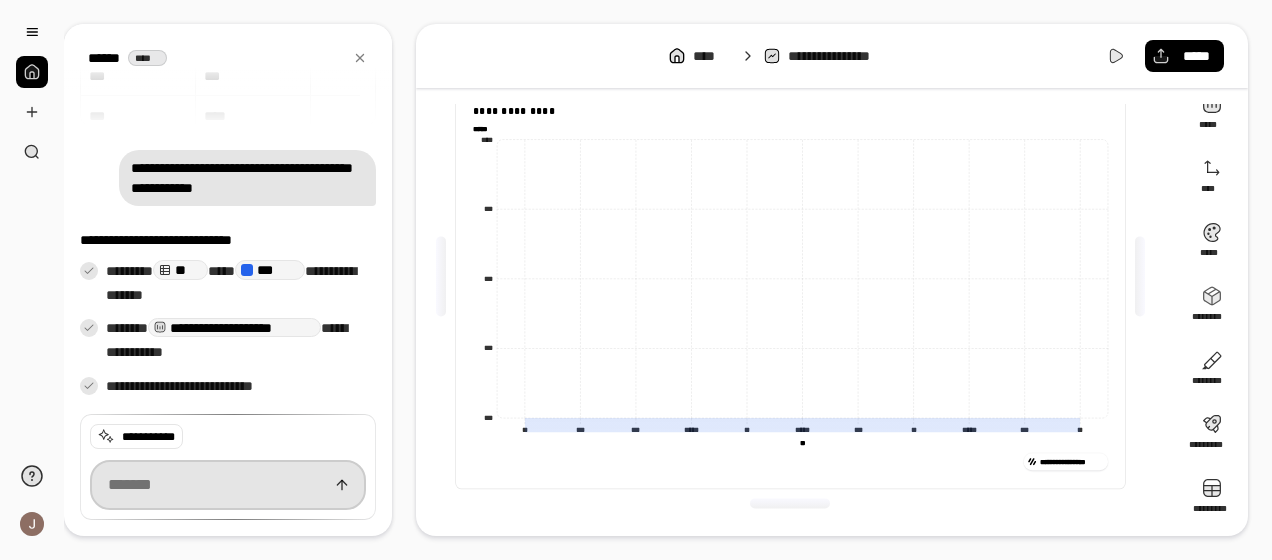 click at bounding box center (228, 485) 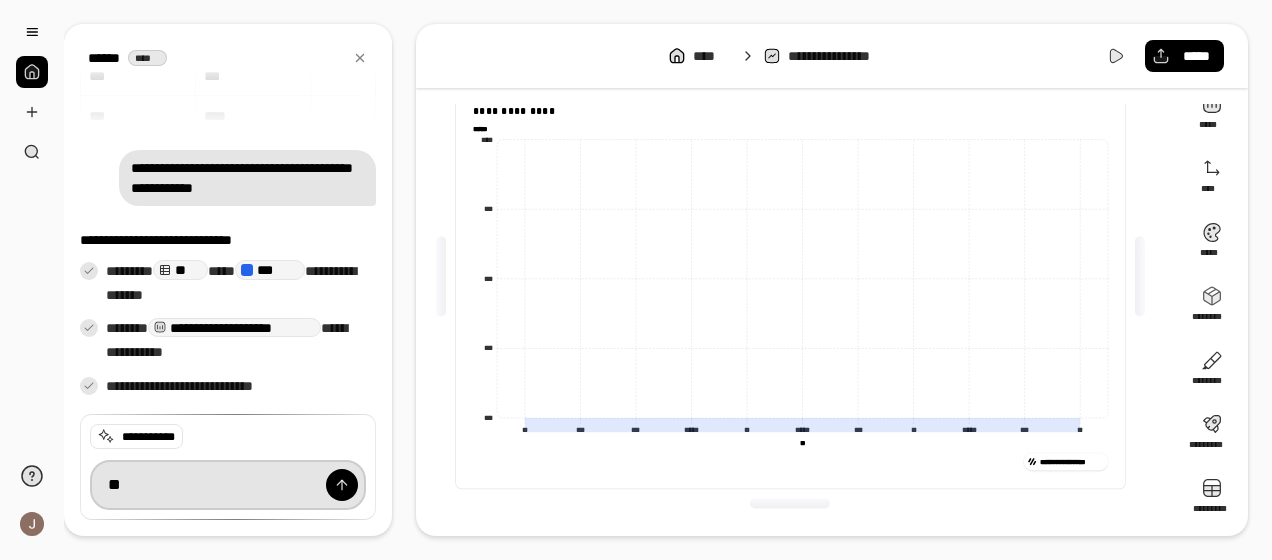 type on "*" 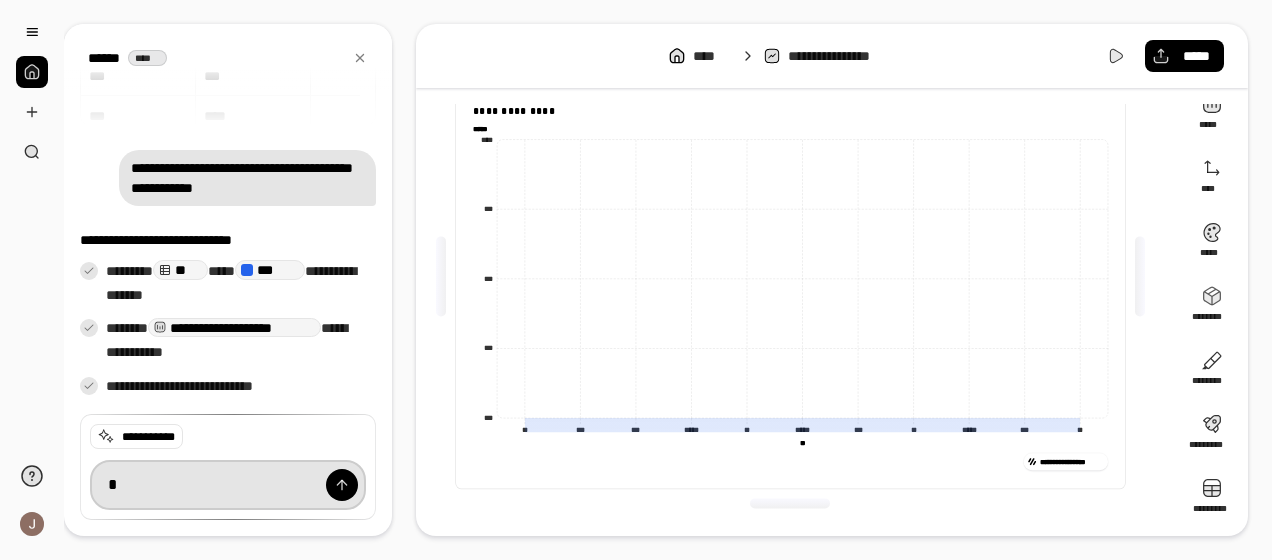 type 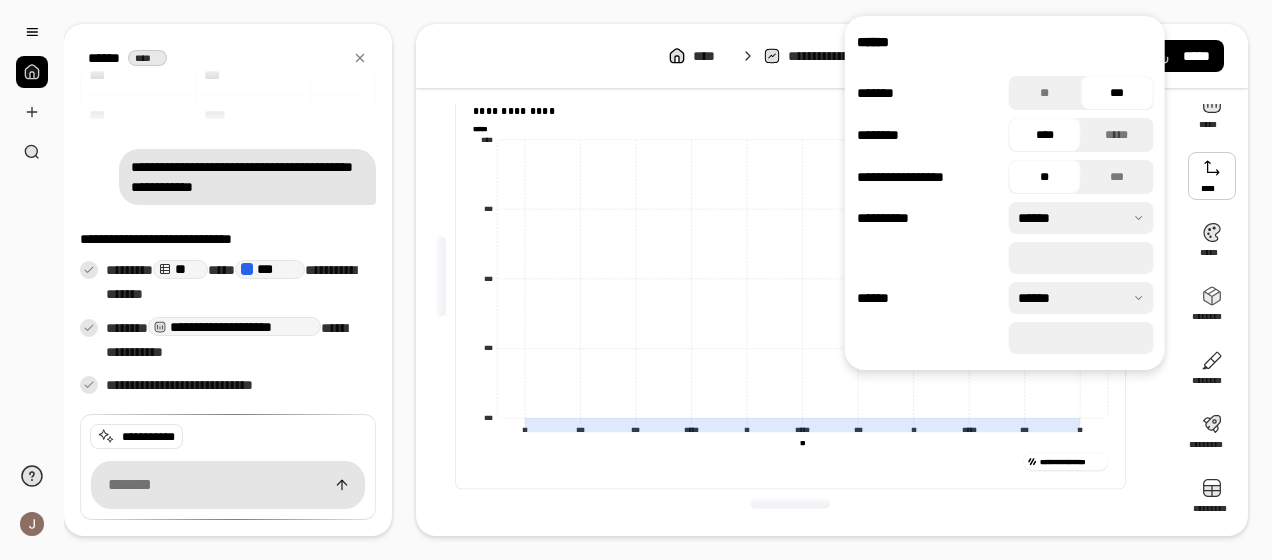 click at bounding box center (1212, 176) 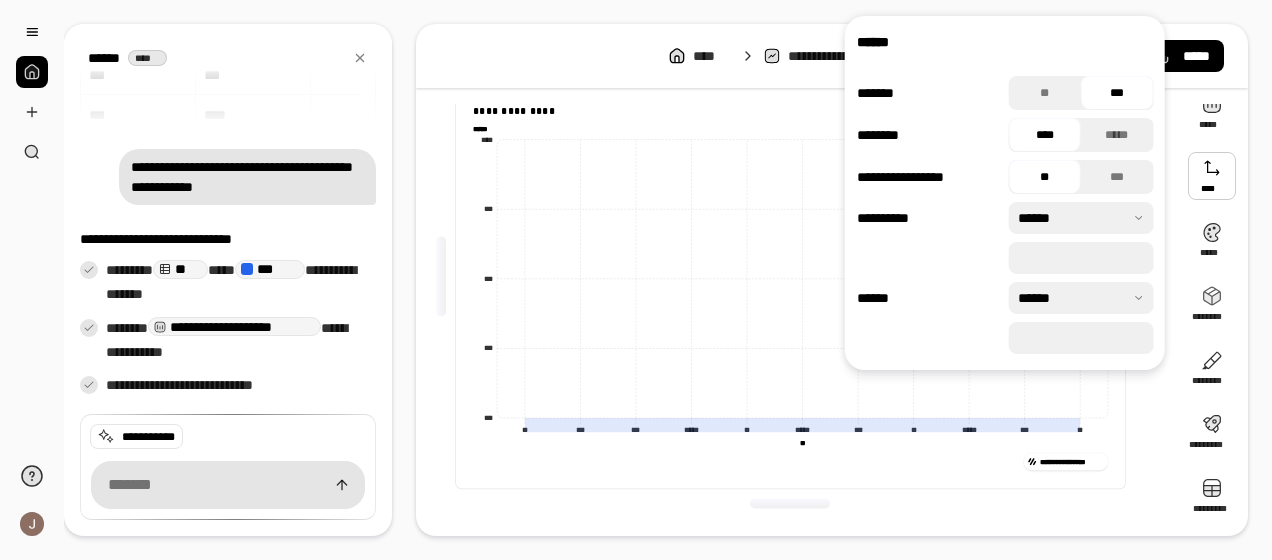 click on "**" at bounding box center (1081, 258) 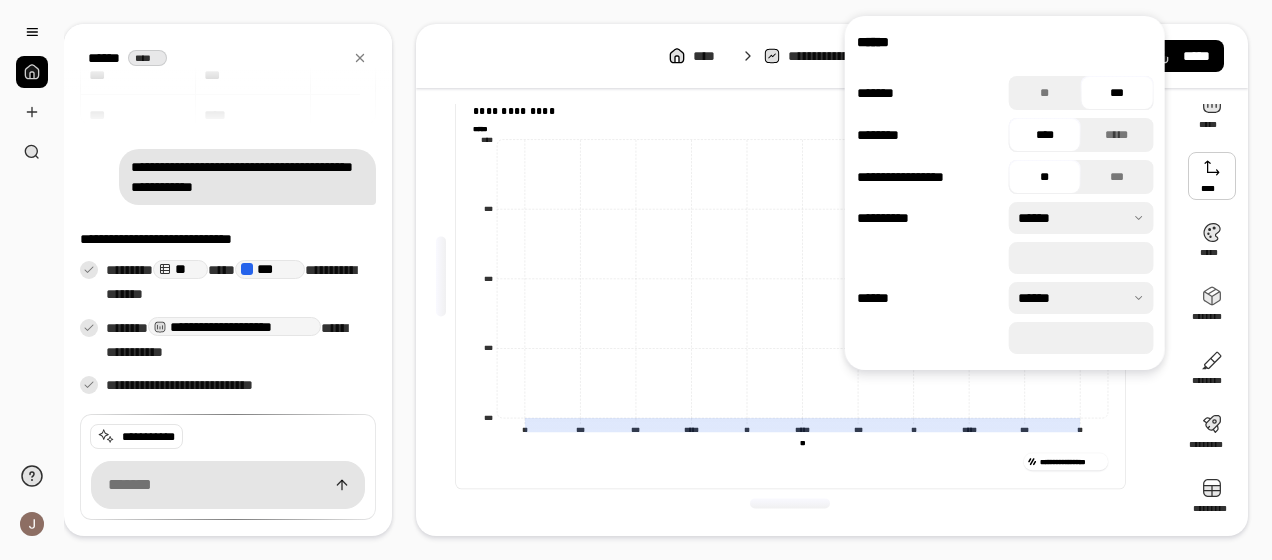 click on "***" at bounding box center (1081, 338) 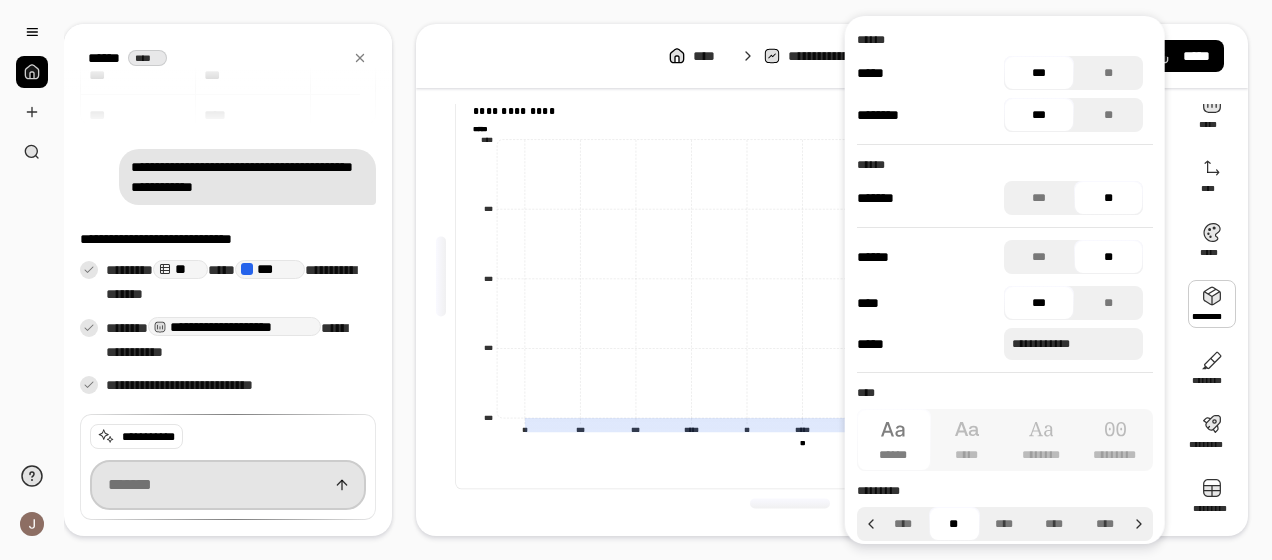 click at bounding box center [228, 485] 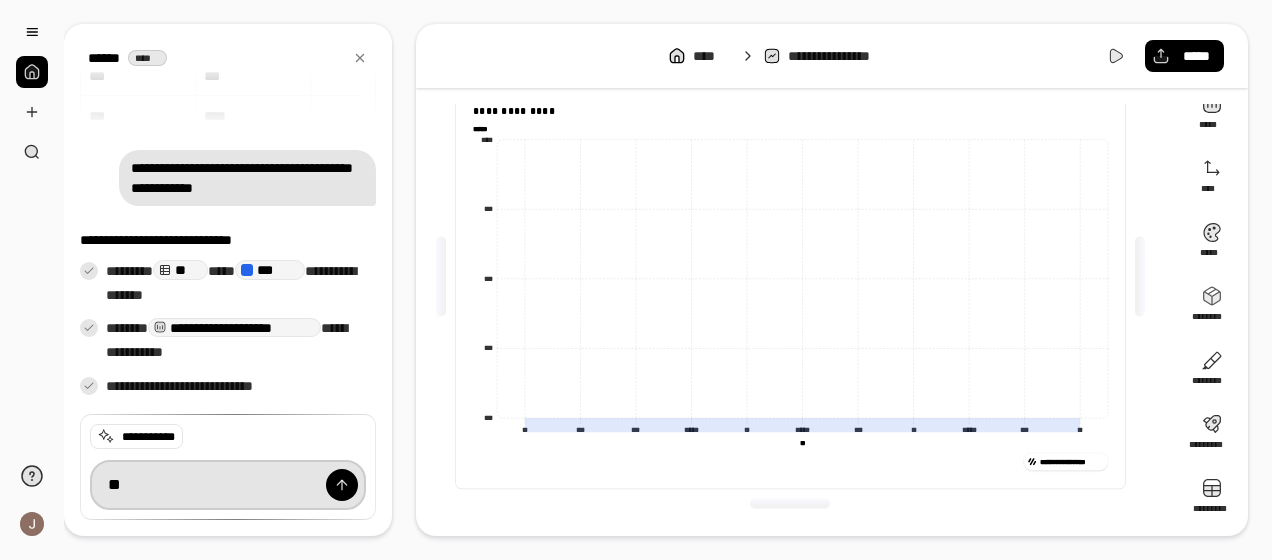 type on "*" 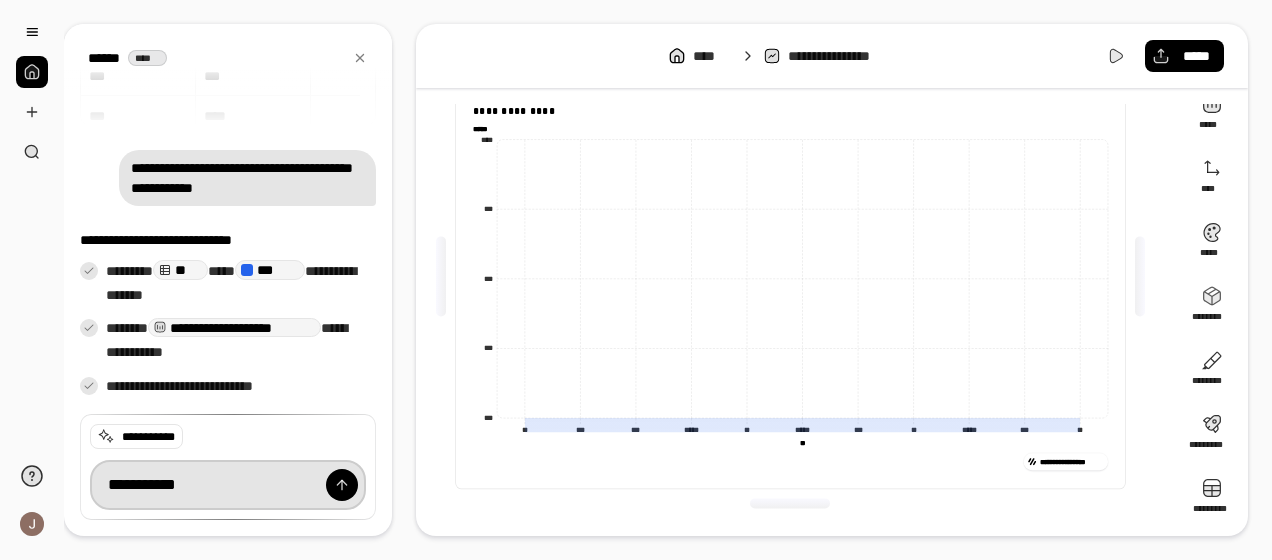 type on "**********" 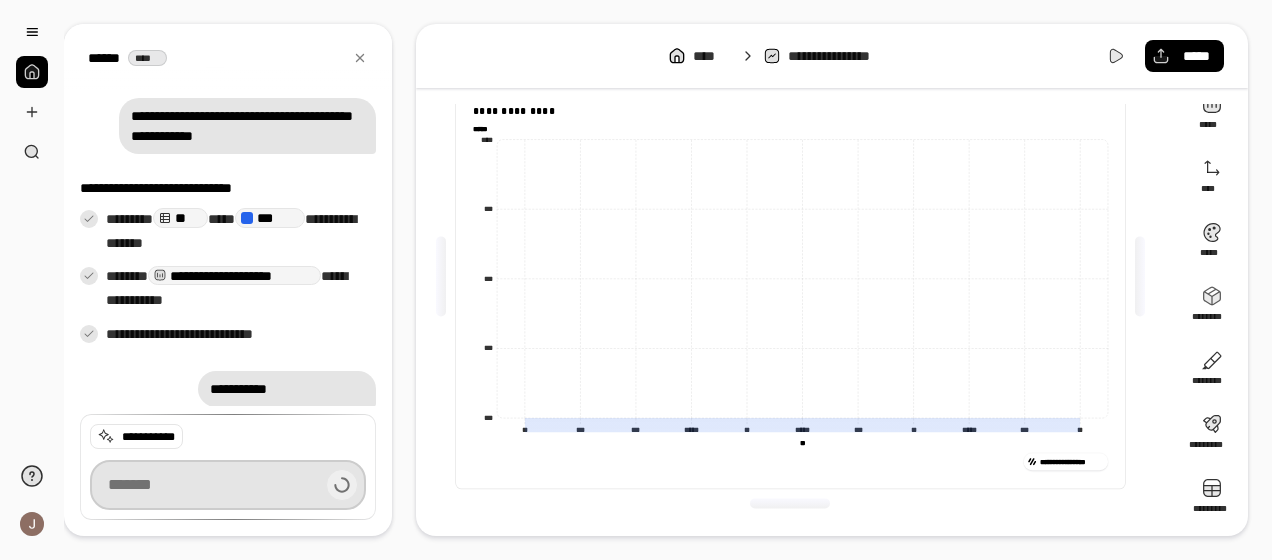 scroll, scrollTop: 166, scrollLeft: 0, axis: vertical 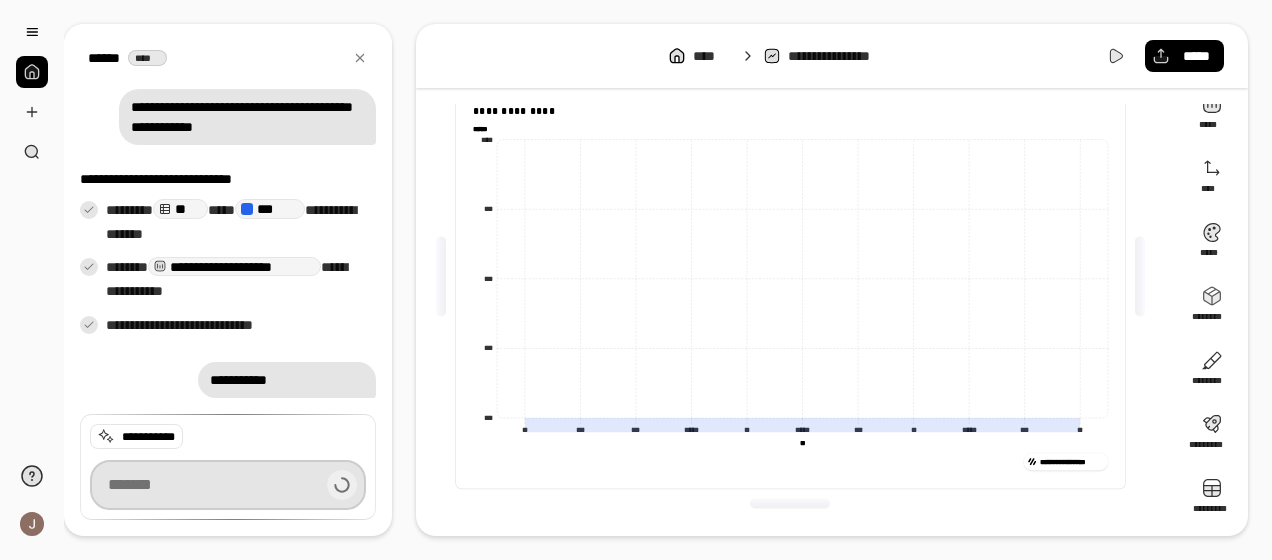 type on "***" 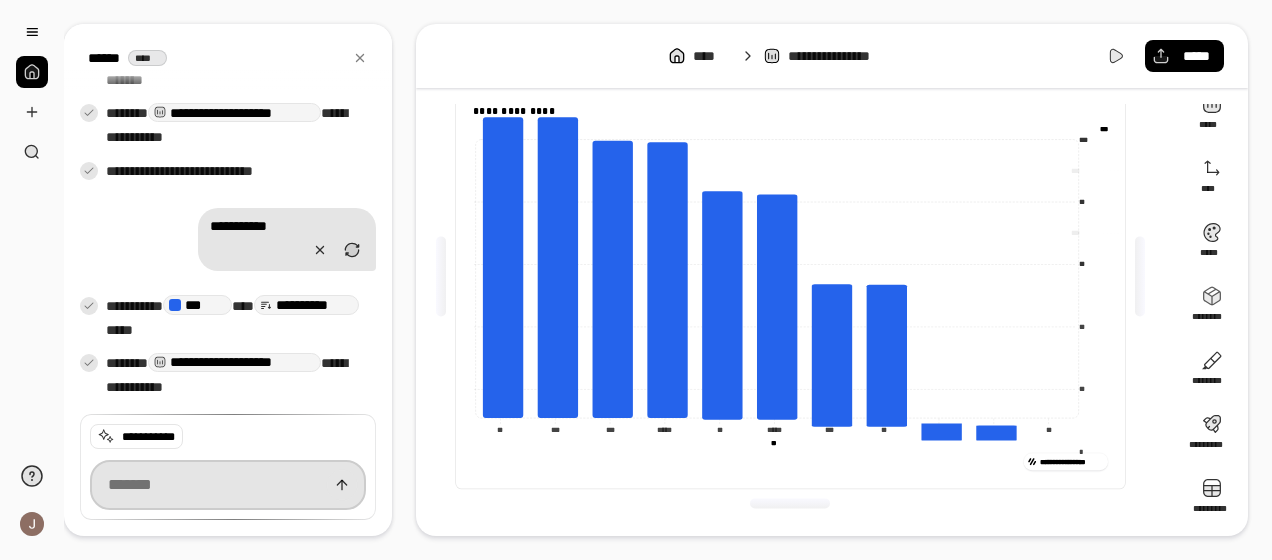 scroll, scrollTop: 322, scrollLeft: 0, axis: vertical 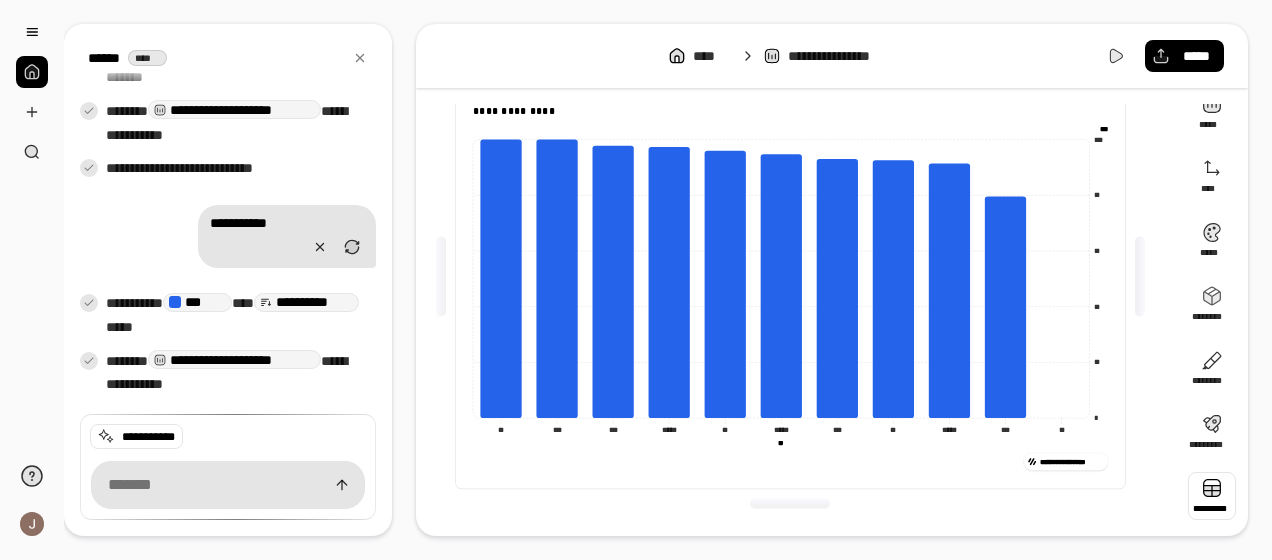 click at bounding box center (1212, 496) 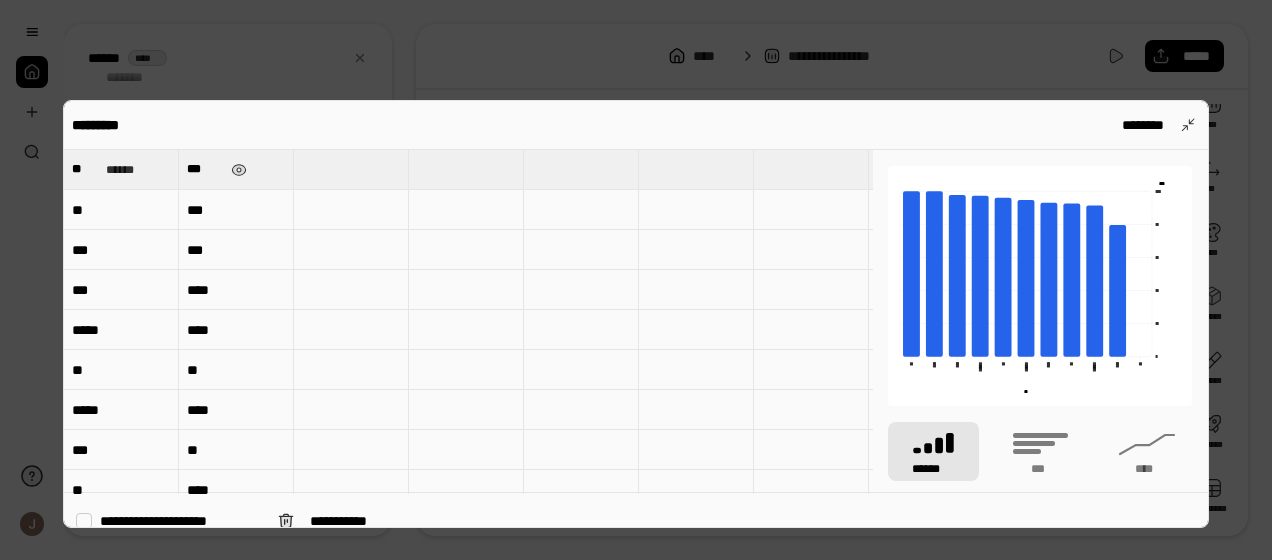 click on "***" at bounding box center [205, 169] 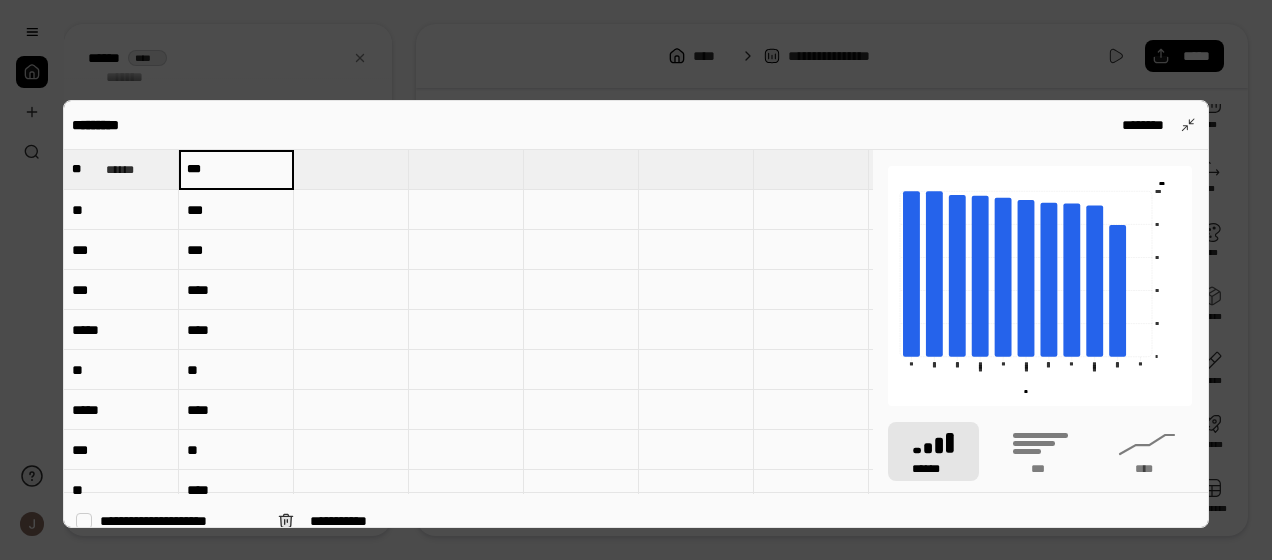 click on "***" at bounding box center (236, 169) 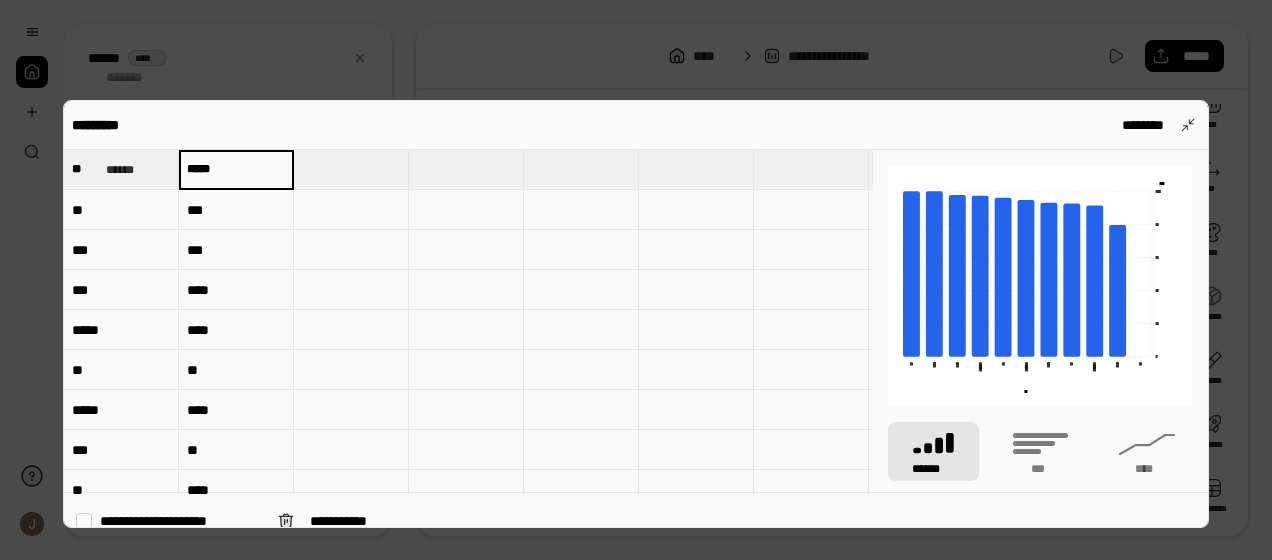 type on "*****" 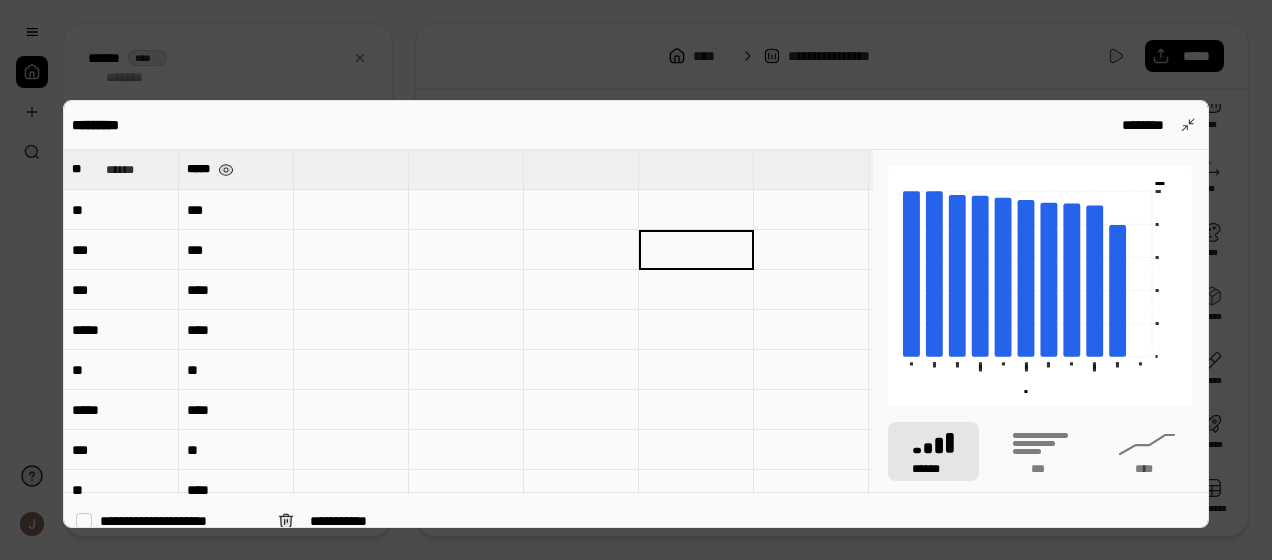 type on "*****" 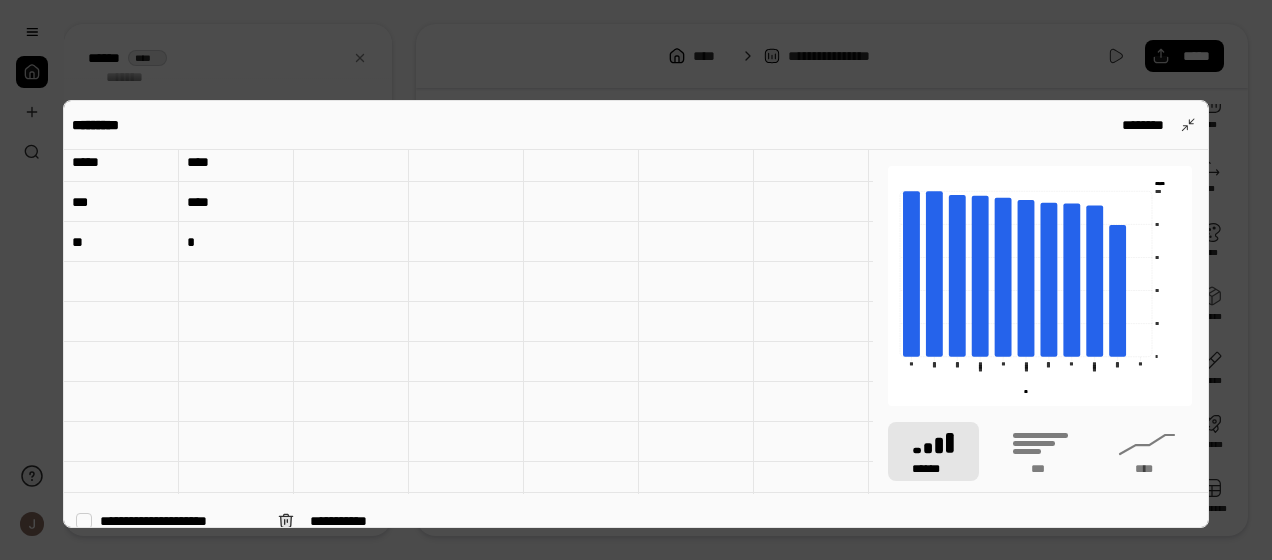 scroll, scrollTop: 400, scrollLeft: 0, axis: vertical 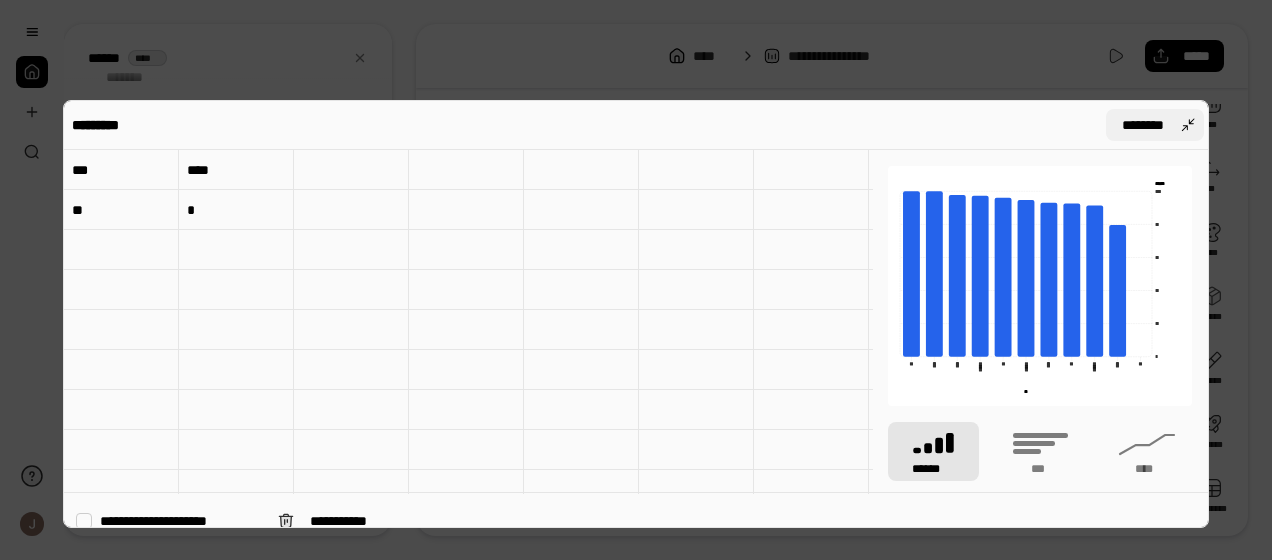 click on "********" at bounding box center (1155, 125) 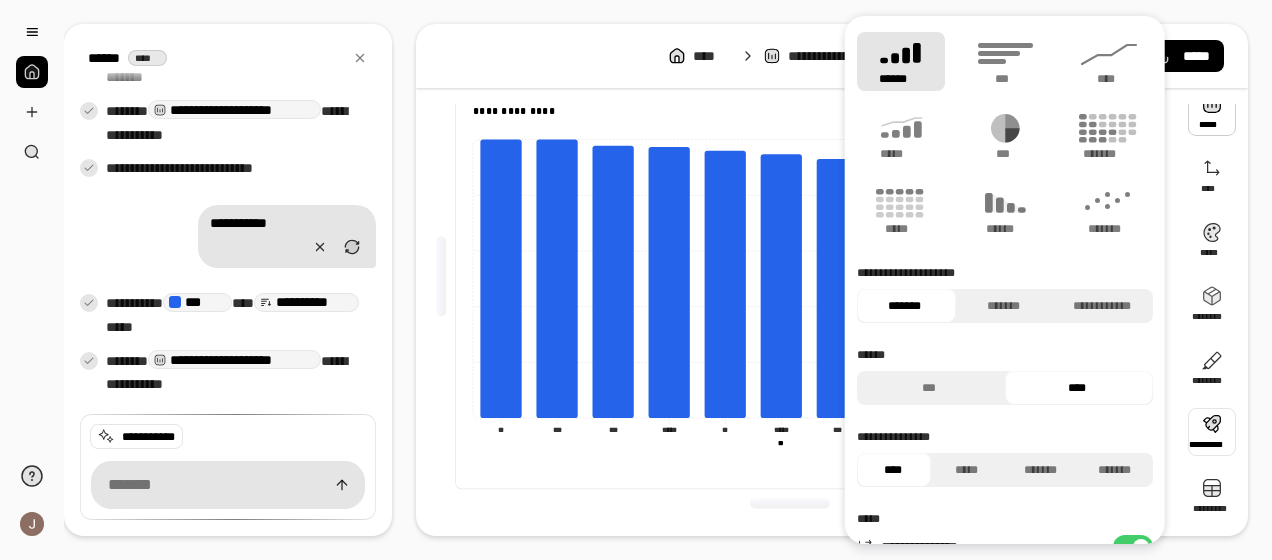 scroll, scrollTop: 72, scrollLeft: 0, axis: vertical 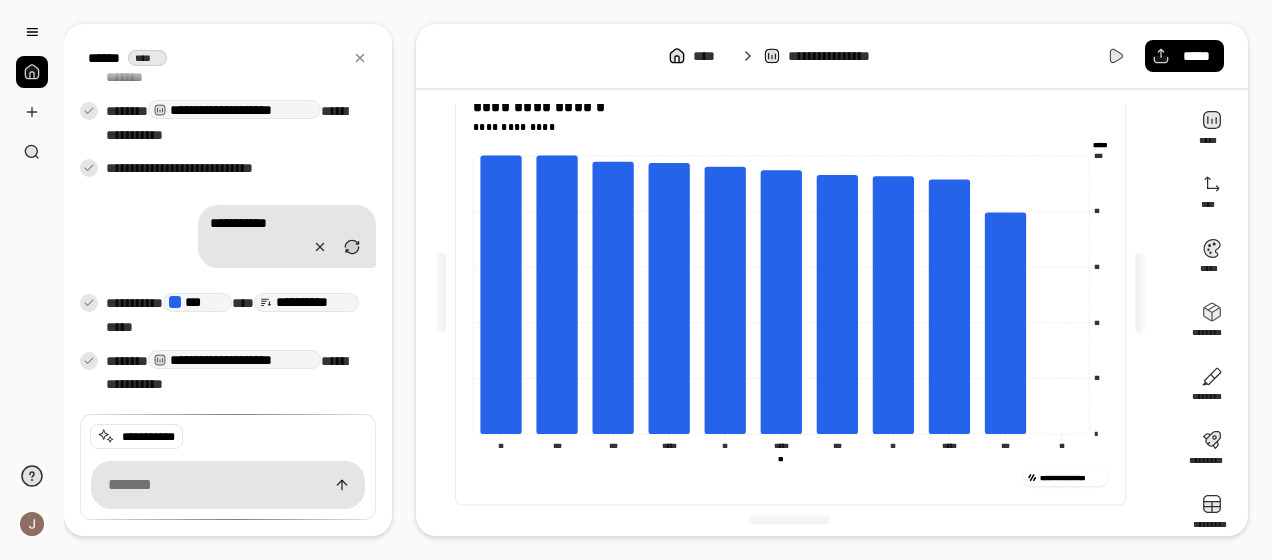 click at bounding box center (32, 72) 